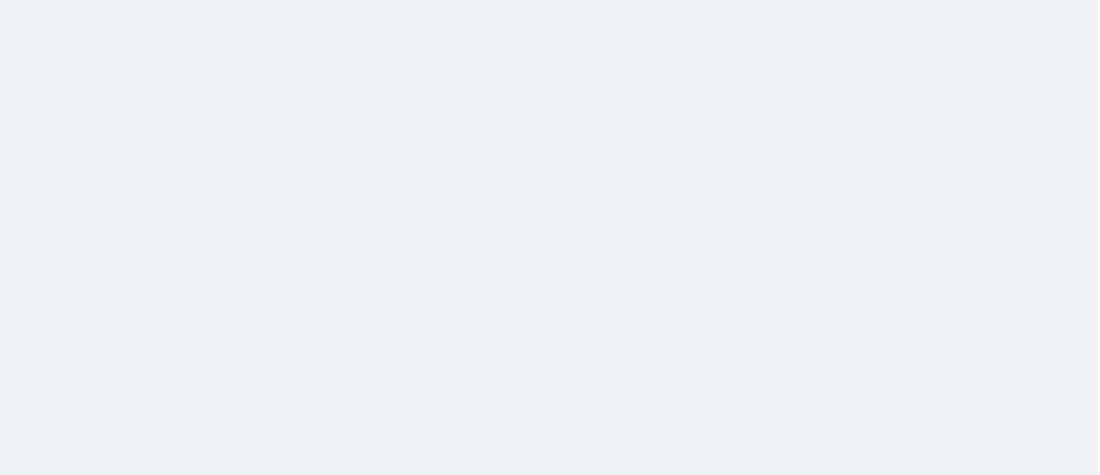 scroll, scrollTop: 0, scrollLeft: 0, axis: both 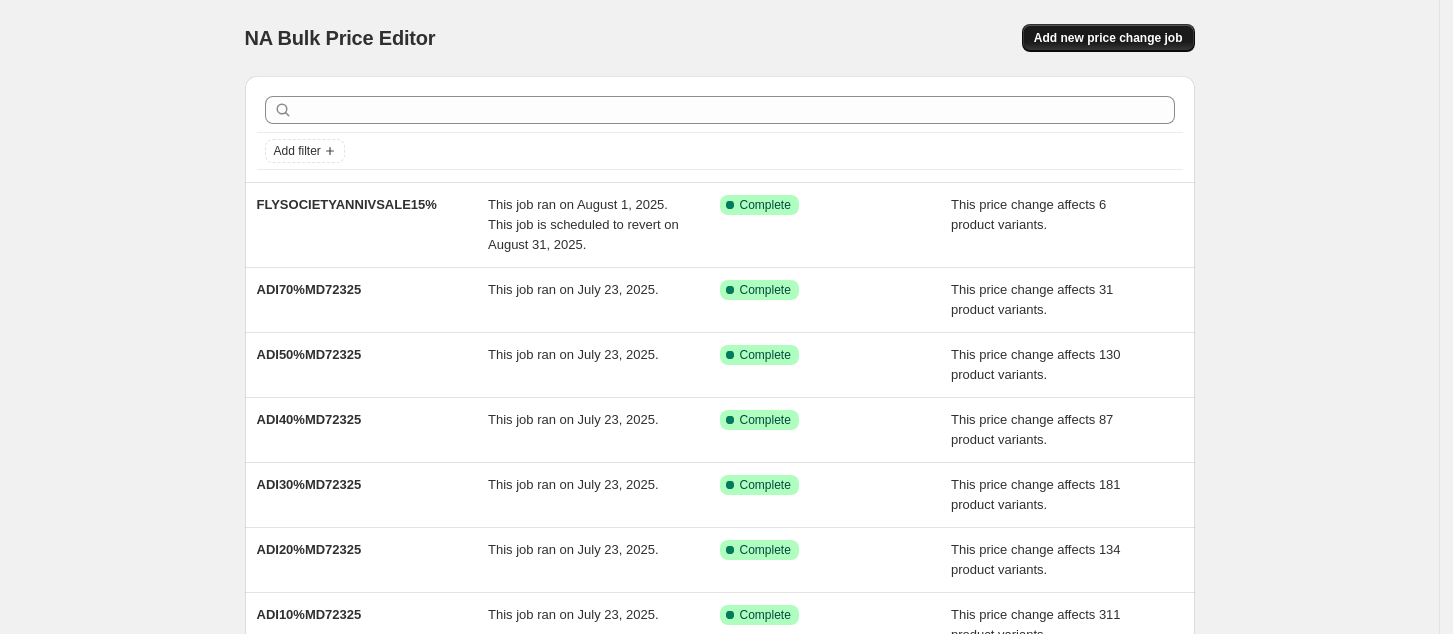 click on "Add new price change job" at bounding box center [1108, 38] 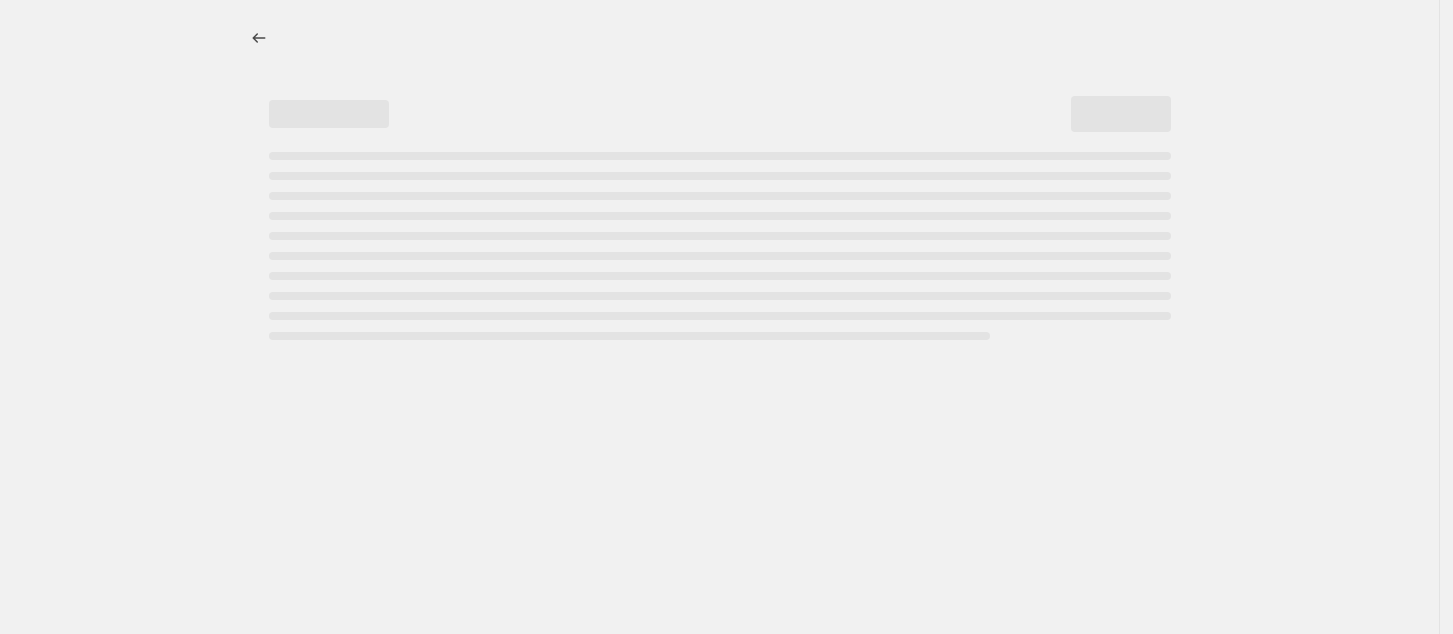 select on "percentage" 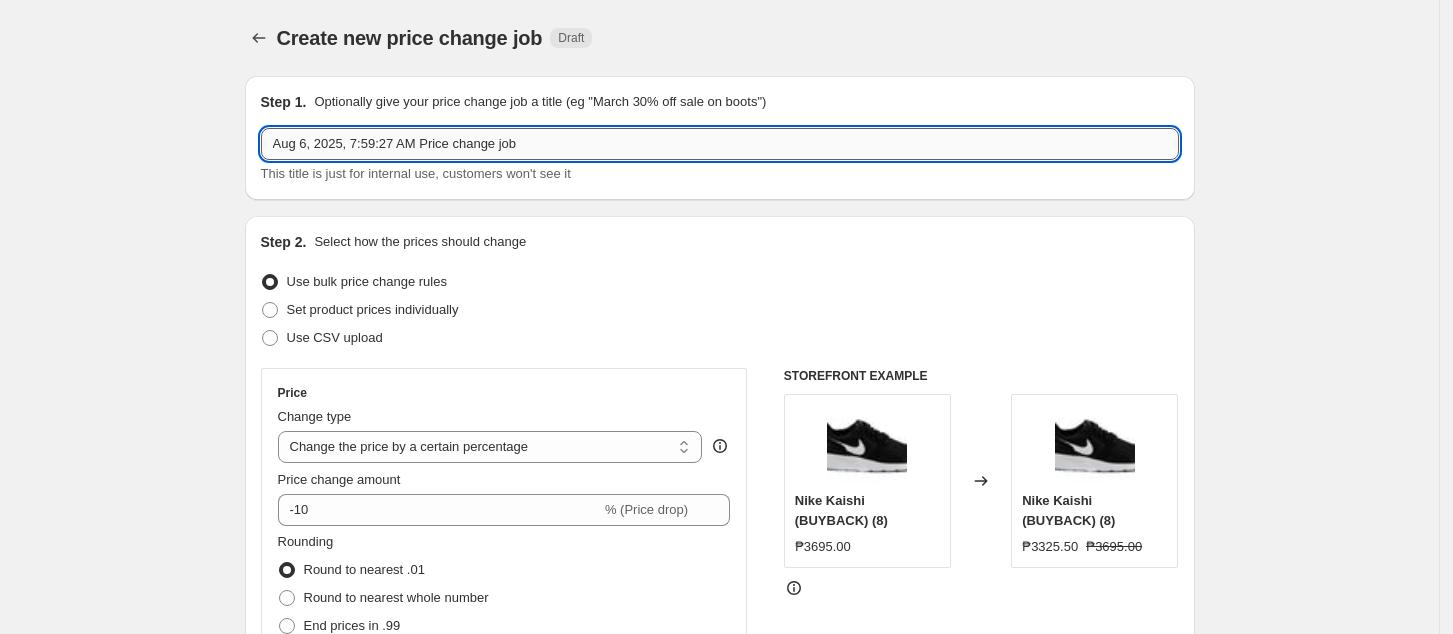 click on "Aug 6, 2025, 7:59:27 AM Price change job" at bounding box center (720, 144) 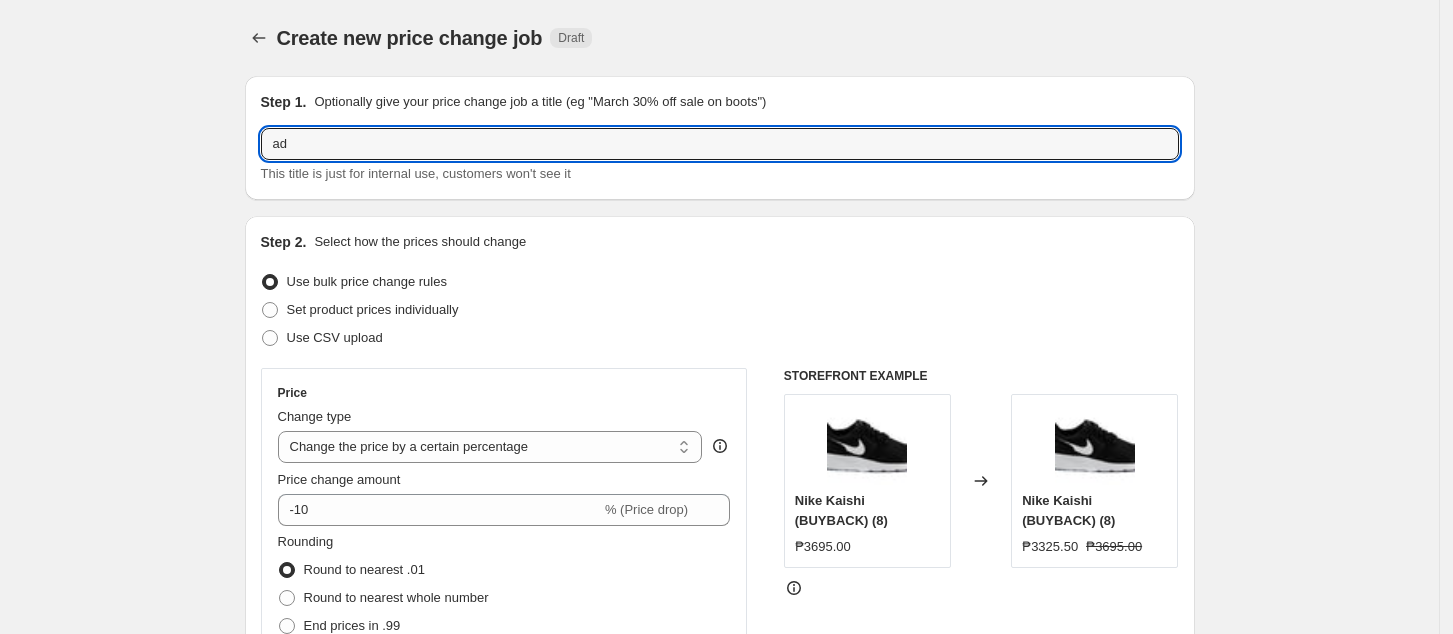 type on "a" 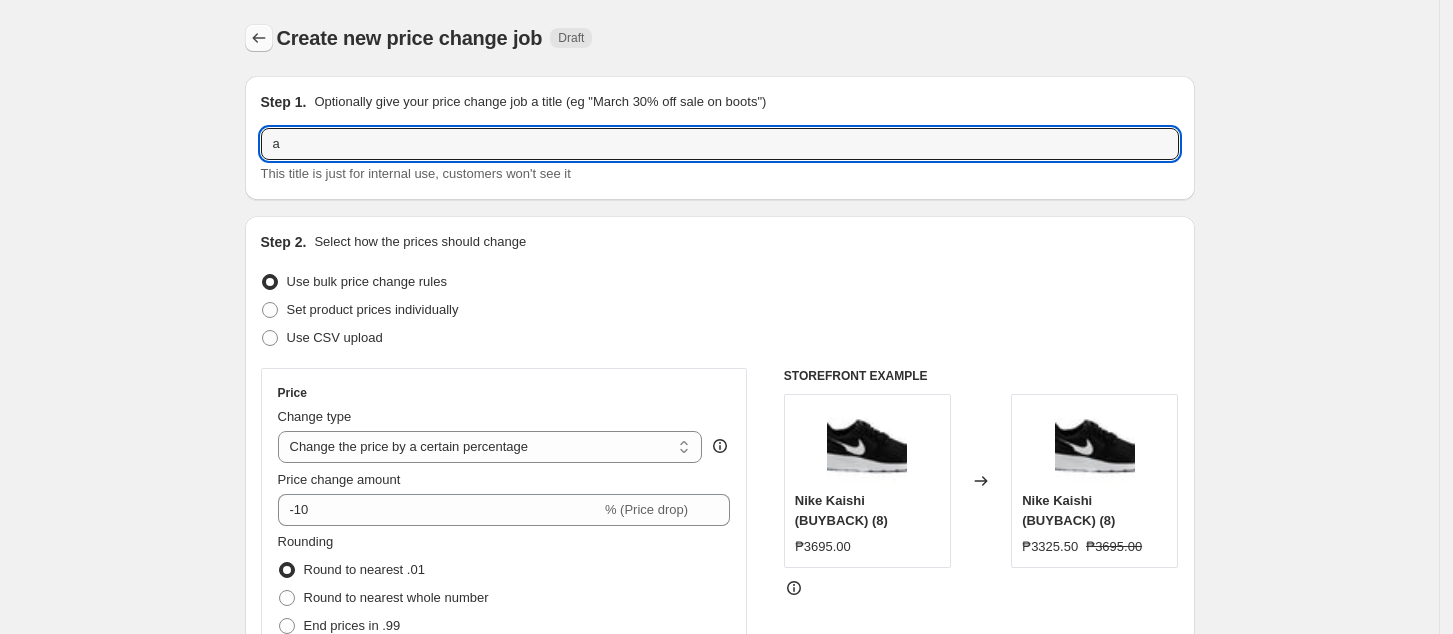 type on "a" 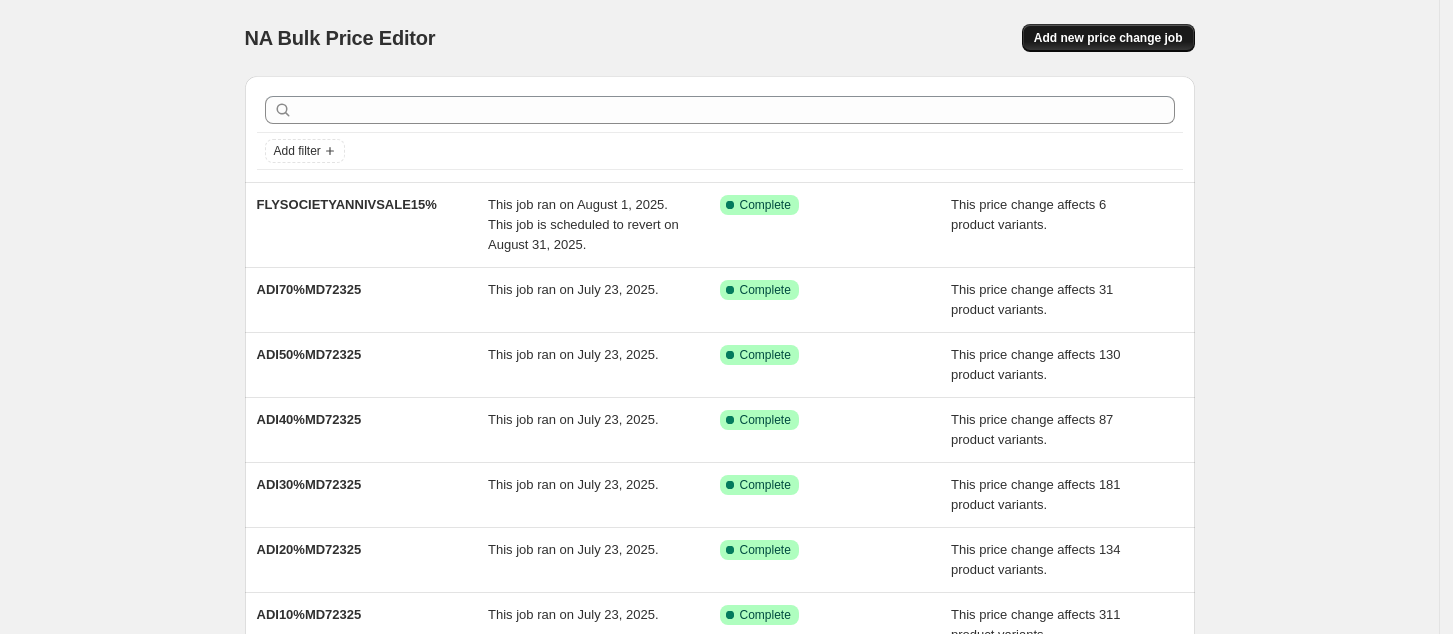 click on "Add new price change job" at bounding box center (1108, 38) 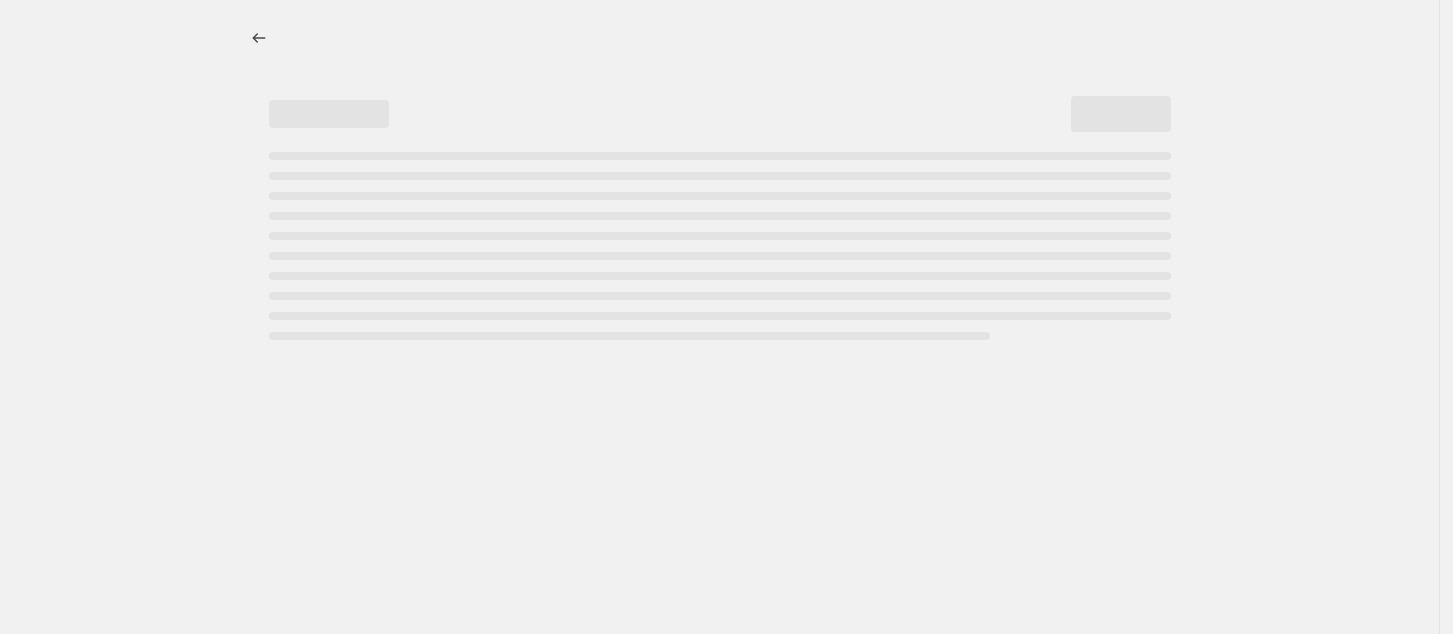 select on "percentage" 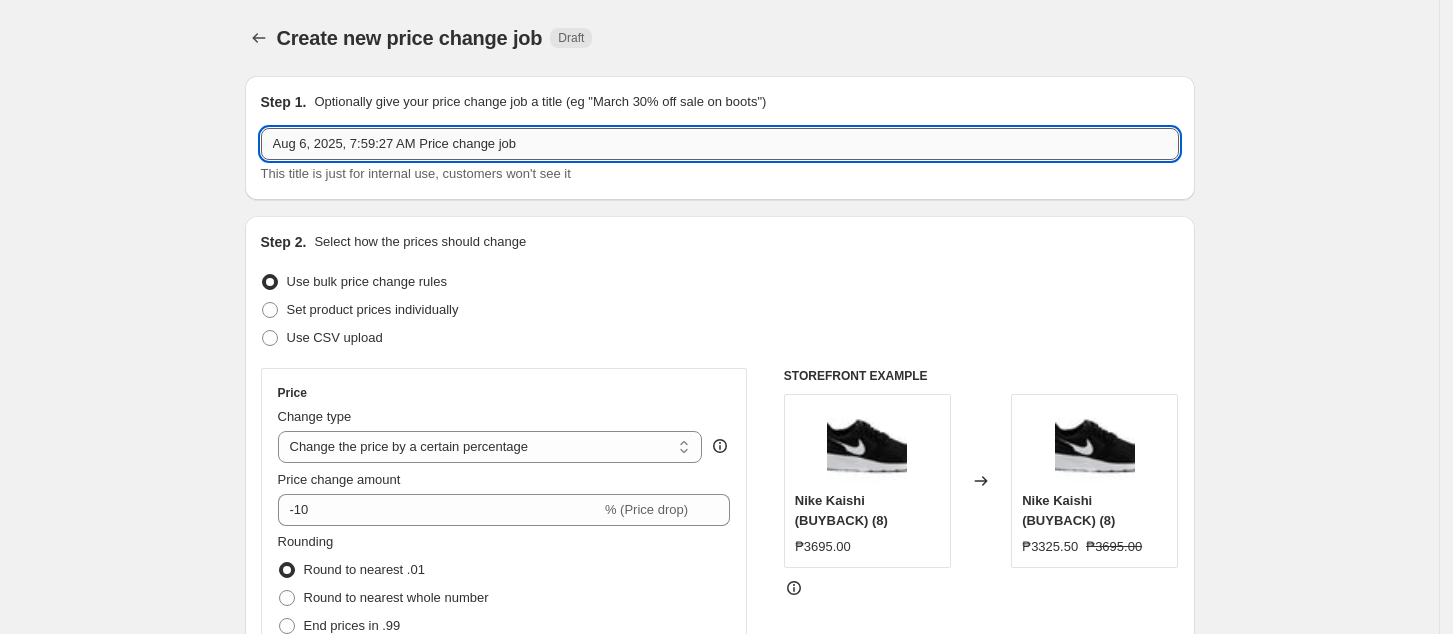 click on "Aug 6, 2025, 7:59:27 AM Price change job" at bounding box center [720, 144] 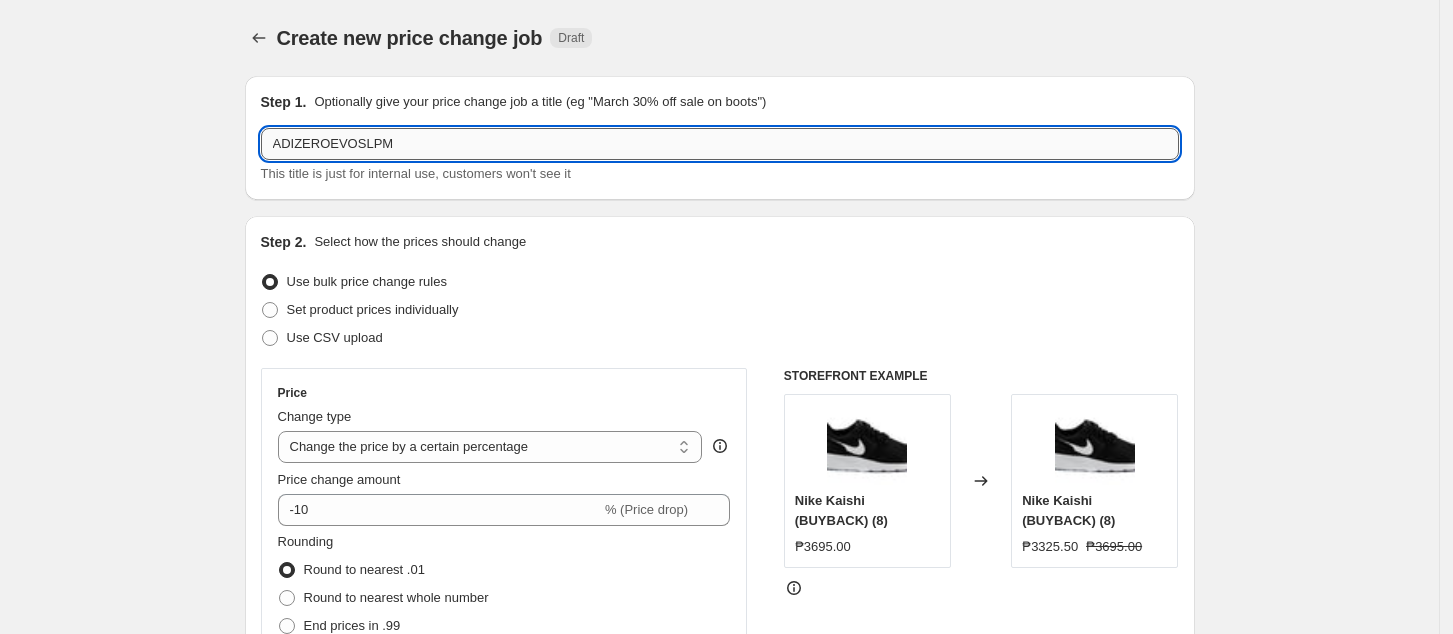click on "ADIZEROEVOSLPM" at bounding box center [720, 144] 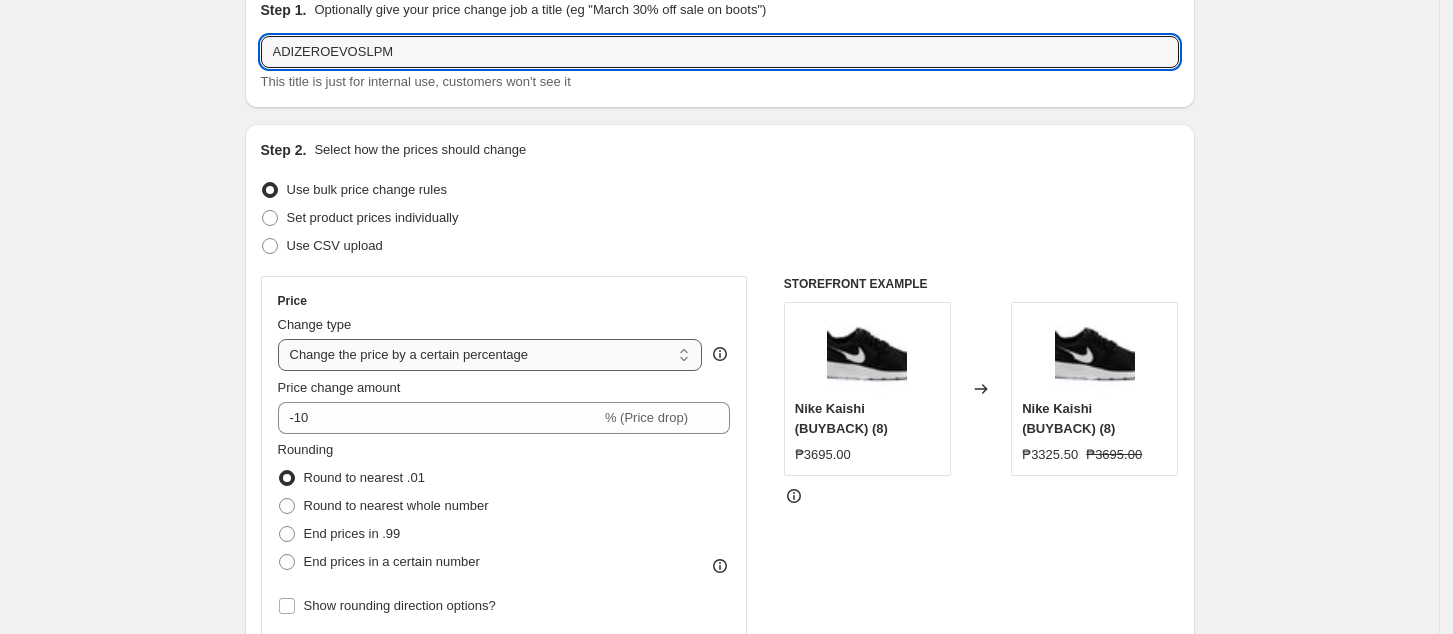 scroll, scrollTop: 133, scrollLeft: 0, axis: vertical 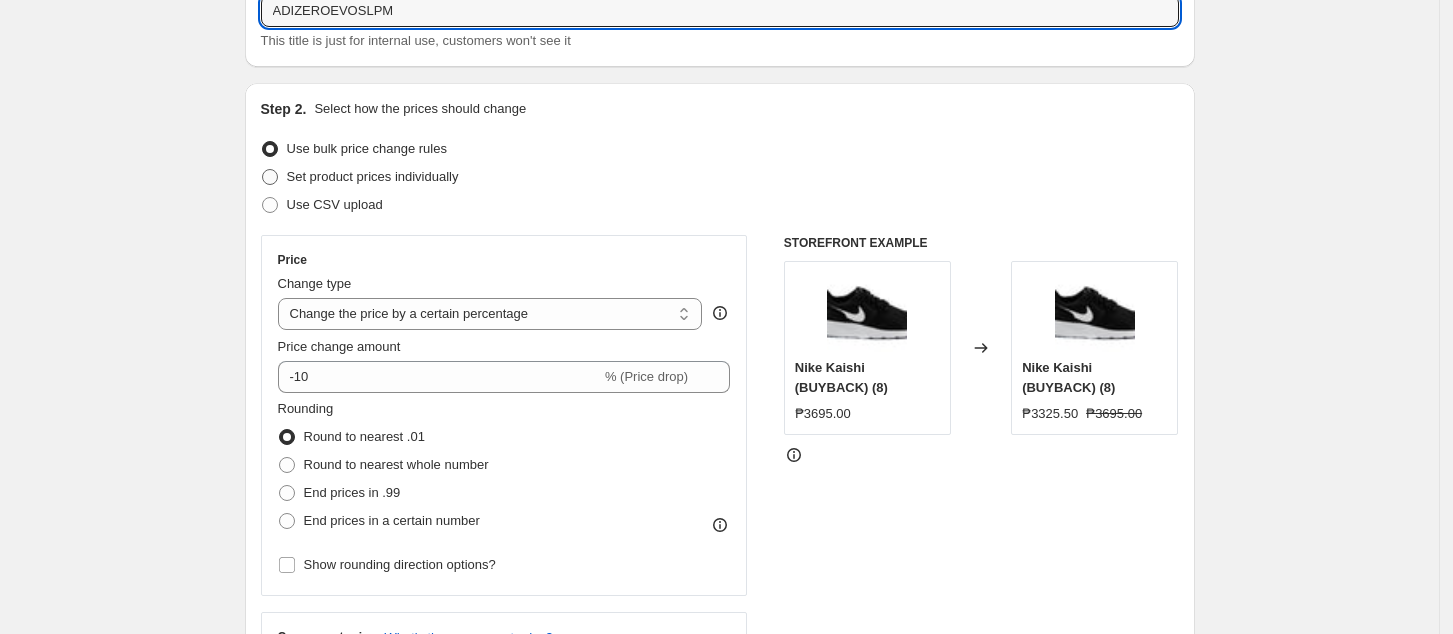 type on "ADIZEROEVOSLPM" 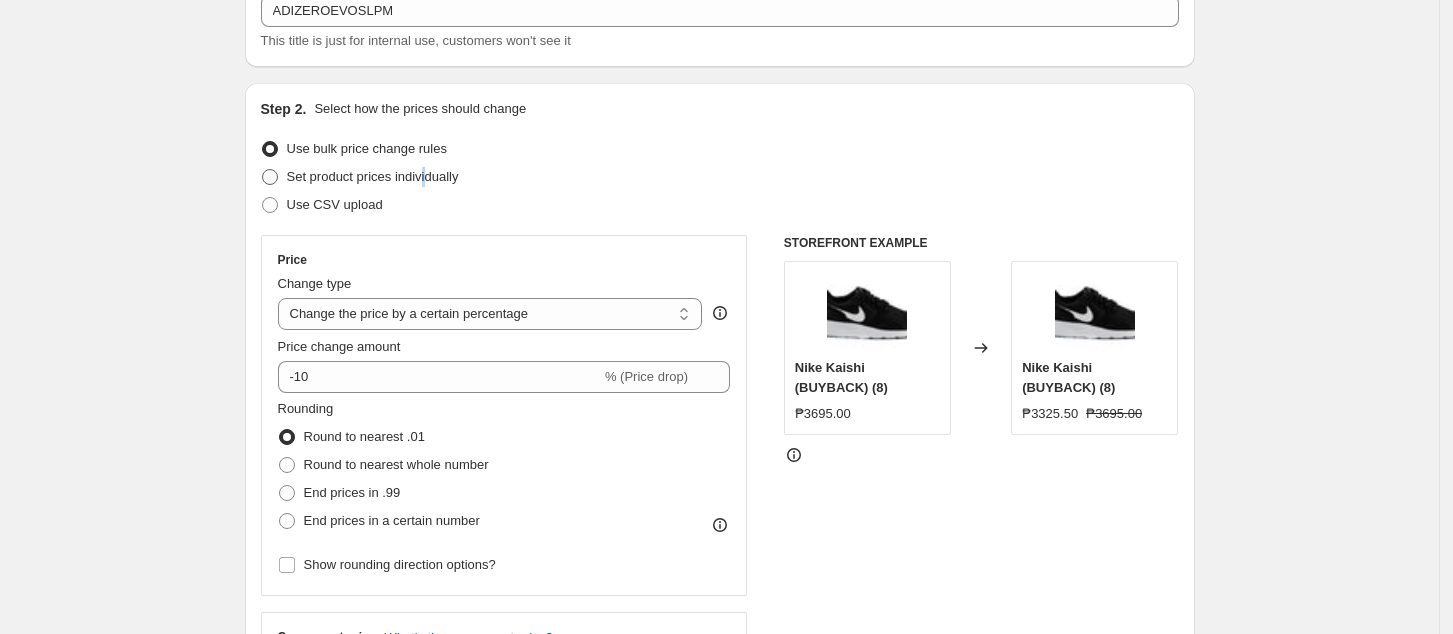 click on "Set product prices individually" at bounding box center (373, 176) 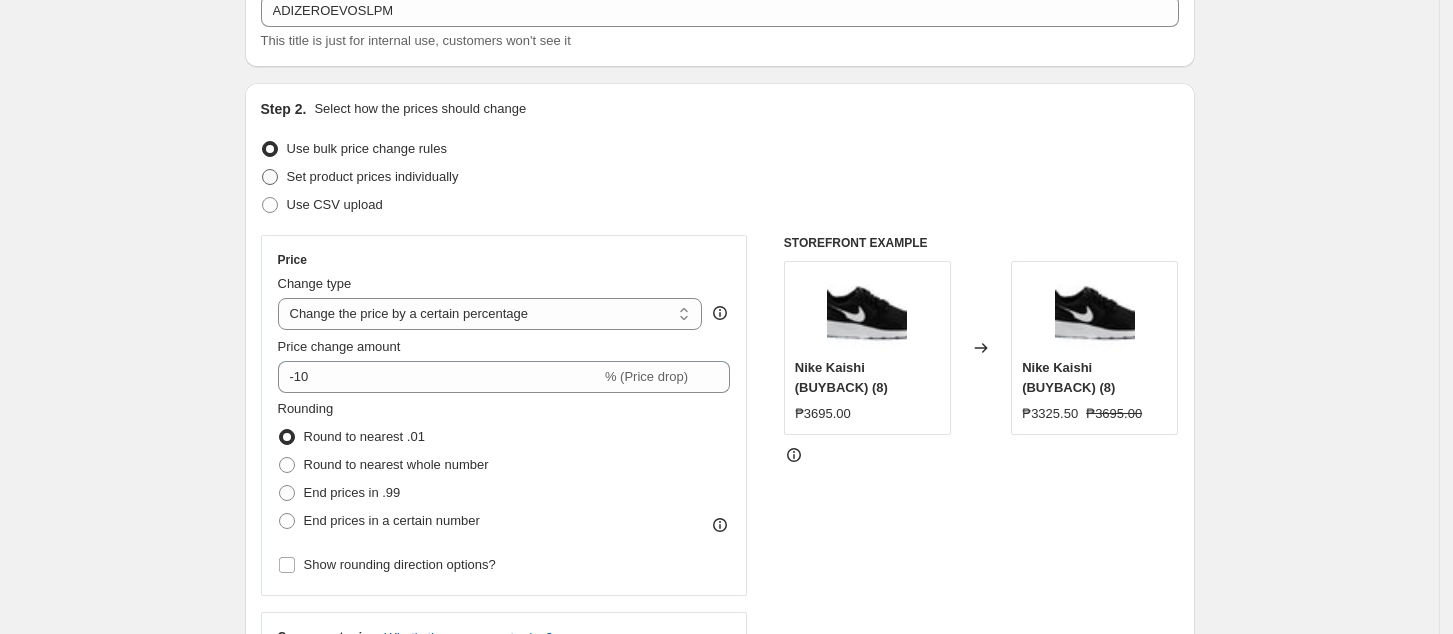 click on "Set product prices individually" at bounding box center (373, 176) 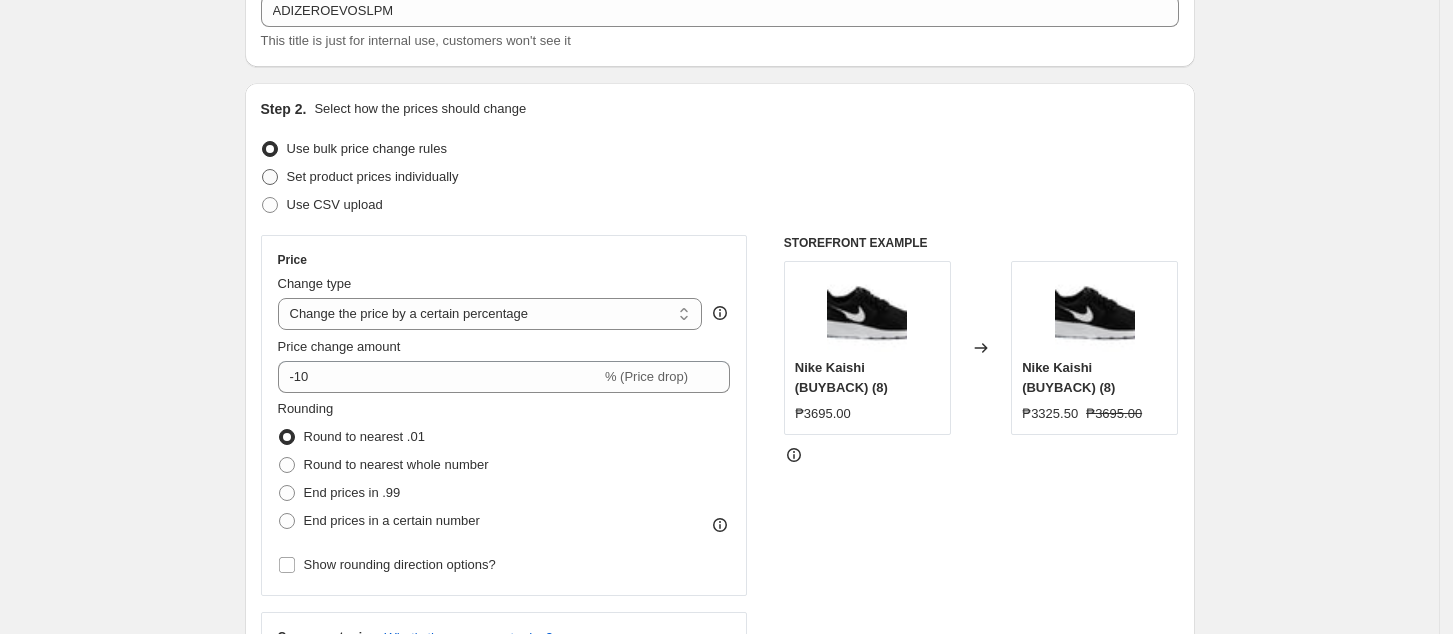 radio on "true" 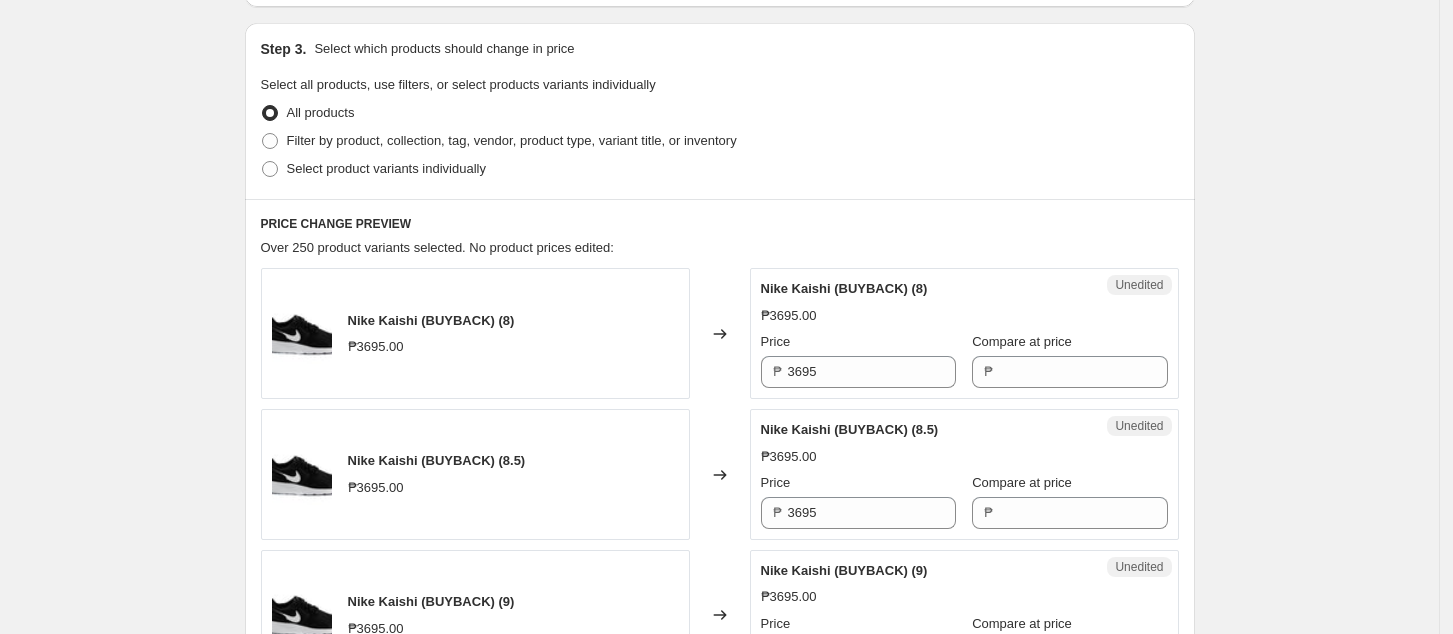 scroll, scrollTop: 400, scrollLeft: 0, axis: vertical 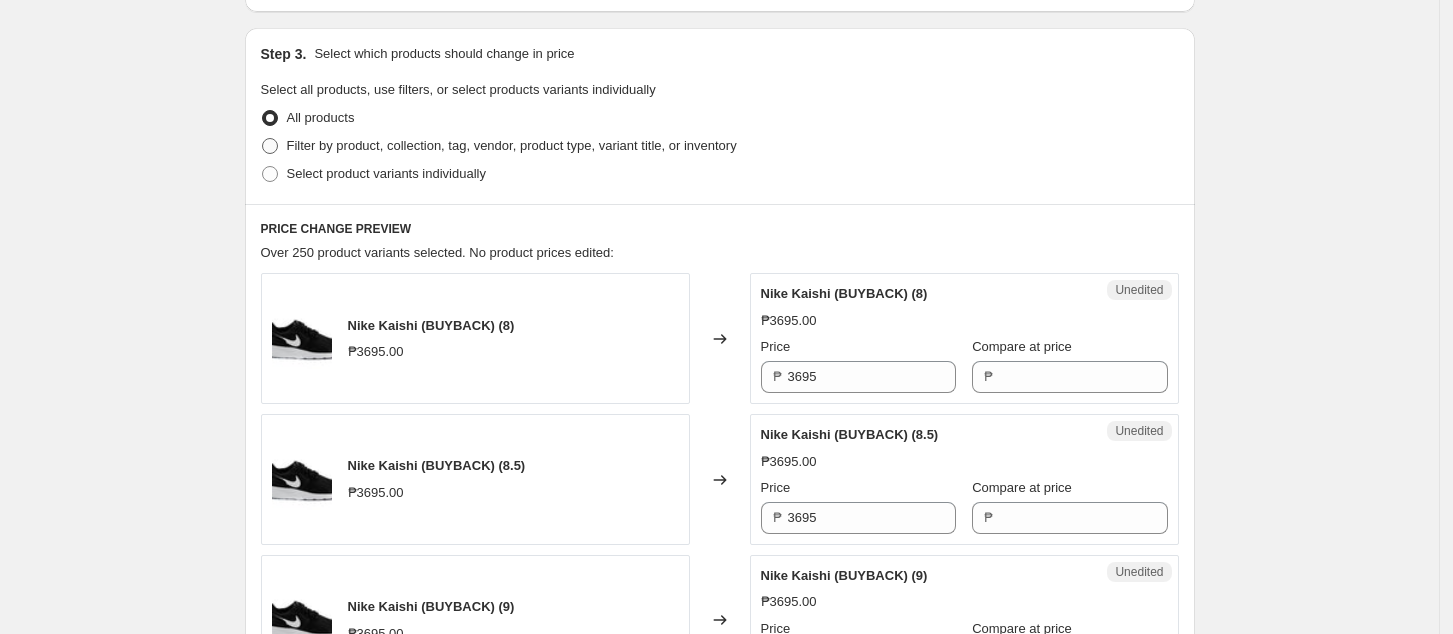 click on "Filter by product, collection, tag, vendor, product type, variant title, or inventory" at bounding box center [512, 145] 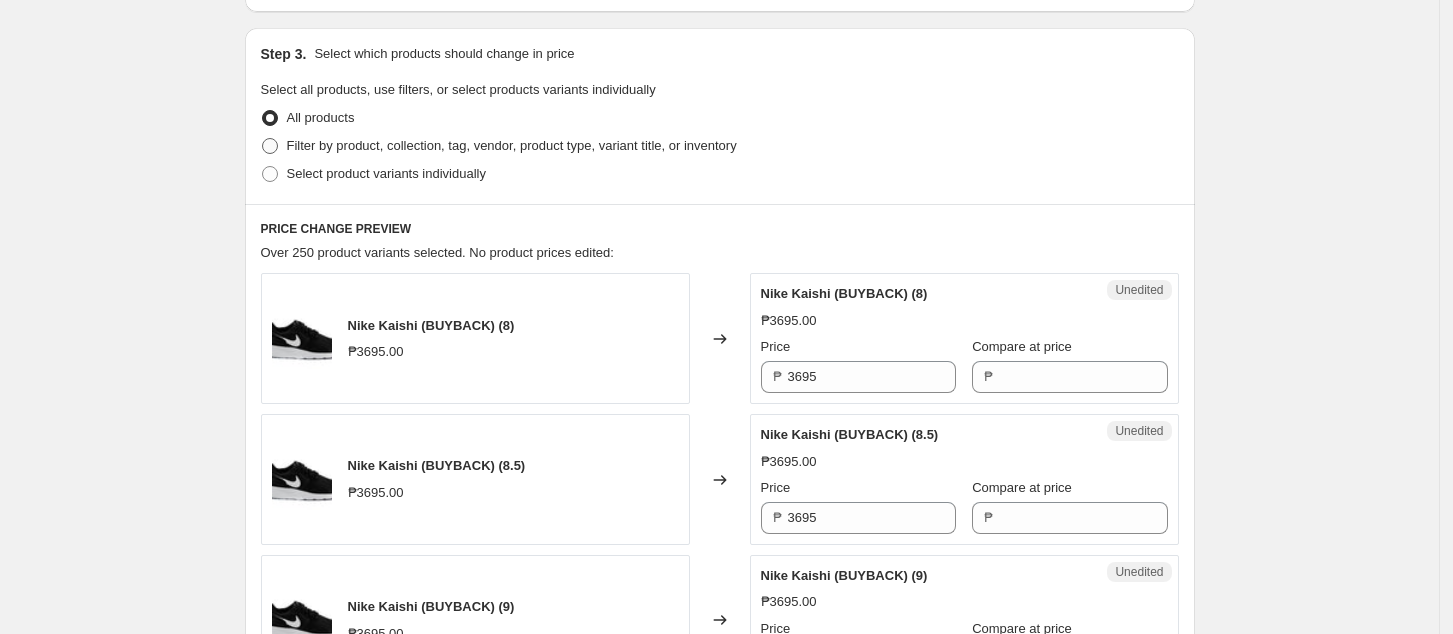 radio on "true" 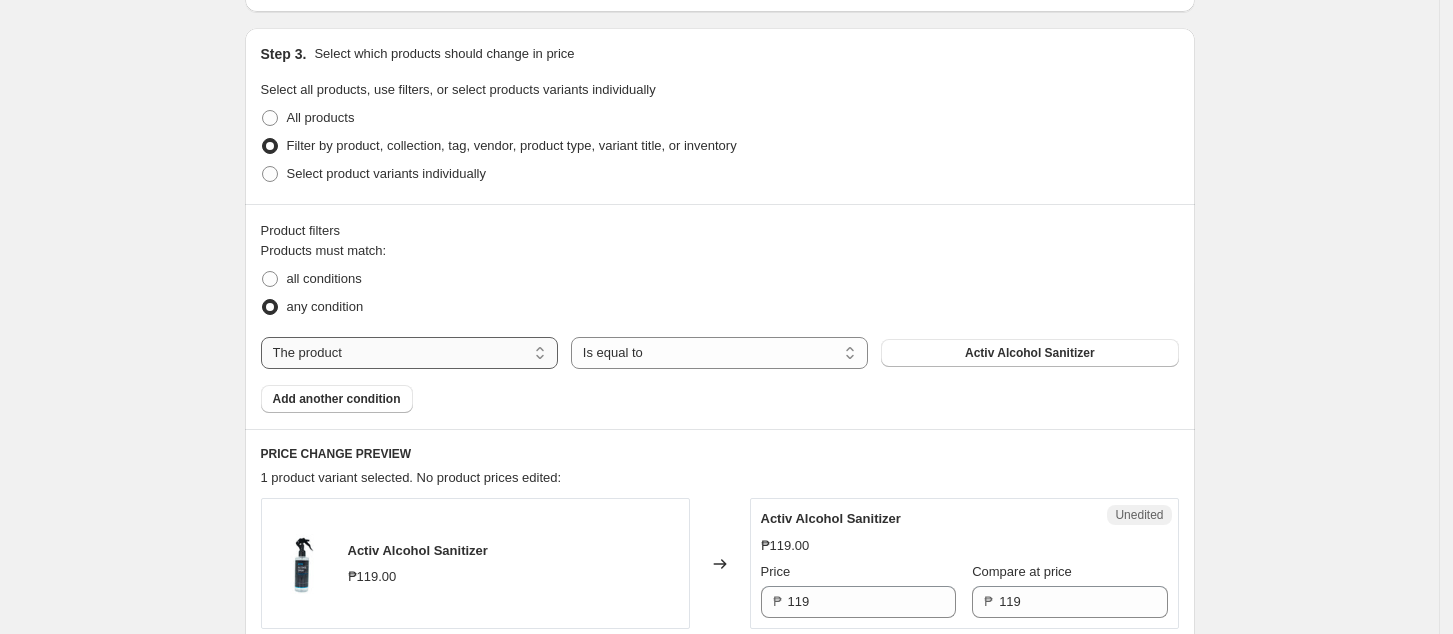 click on "The product The product's collection The product's tag The product's vendor The product's type The product's status The variant's title Inventory quantity" at bounding box center [409, 353] 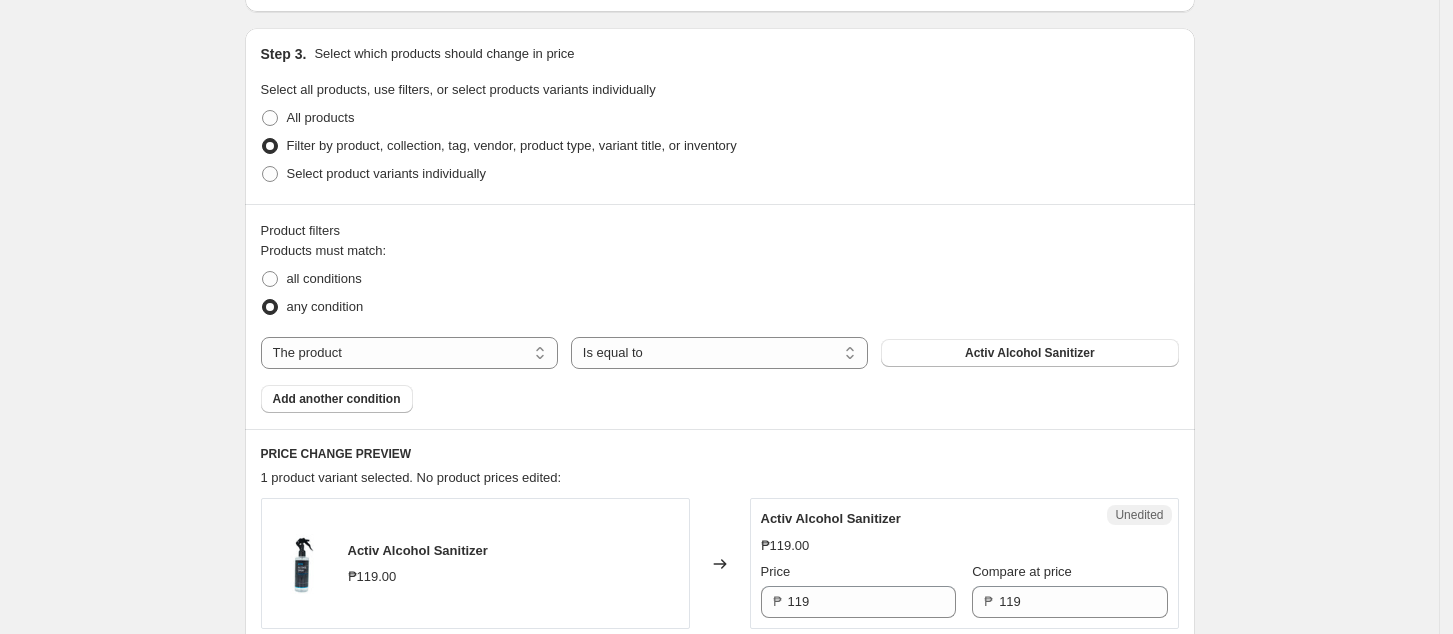 select on "tag" 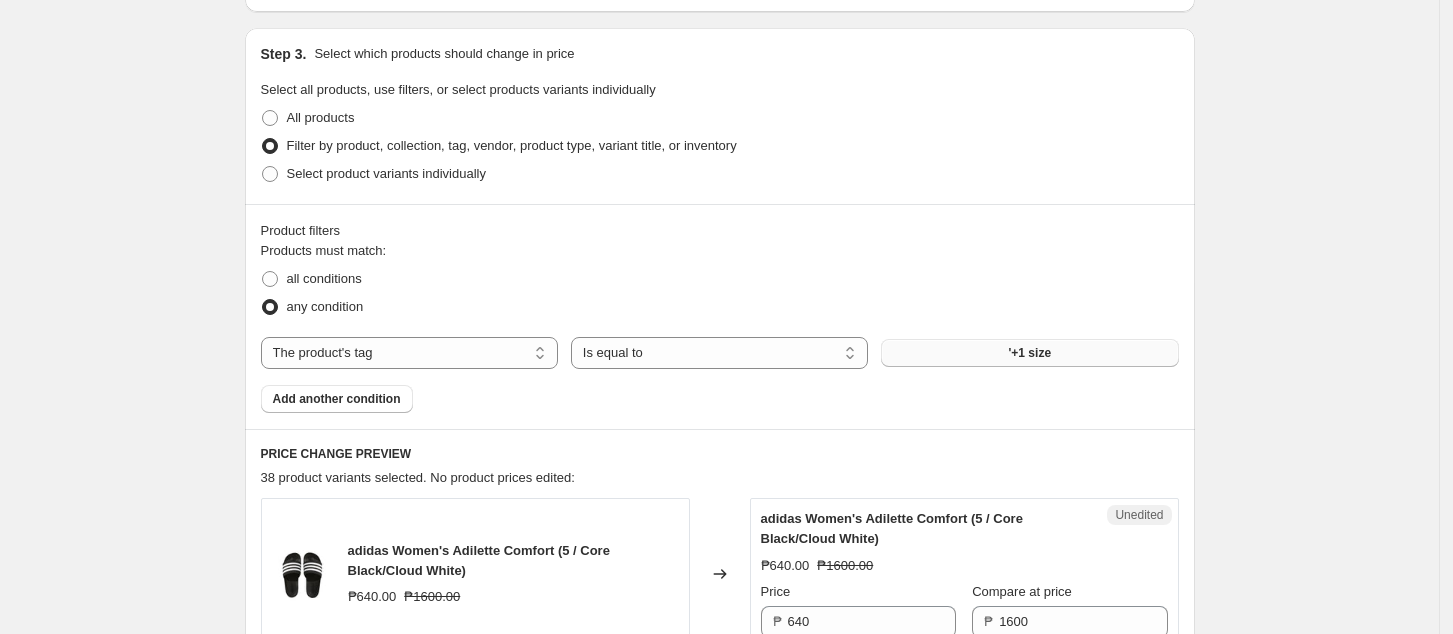 click on "'+1 size" at bounding box center [1029, 353] 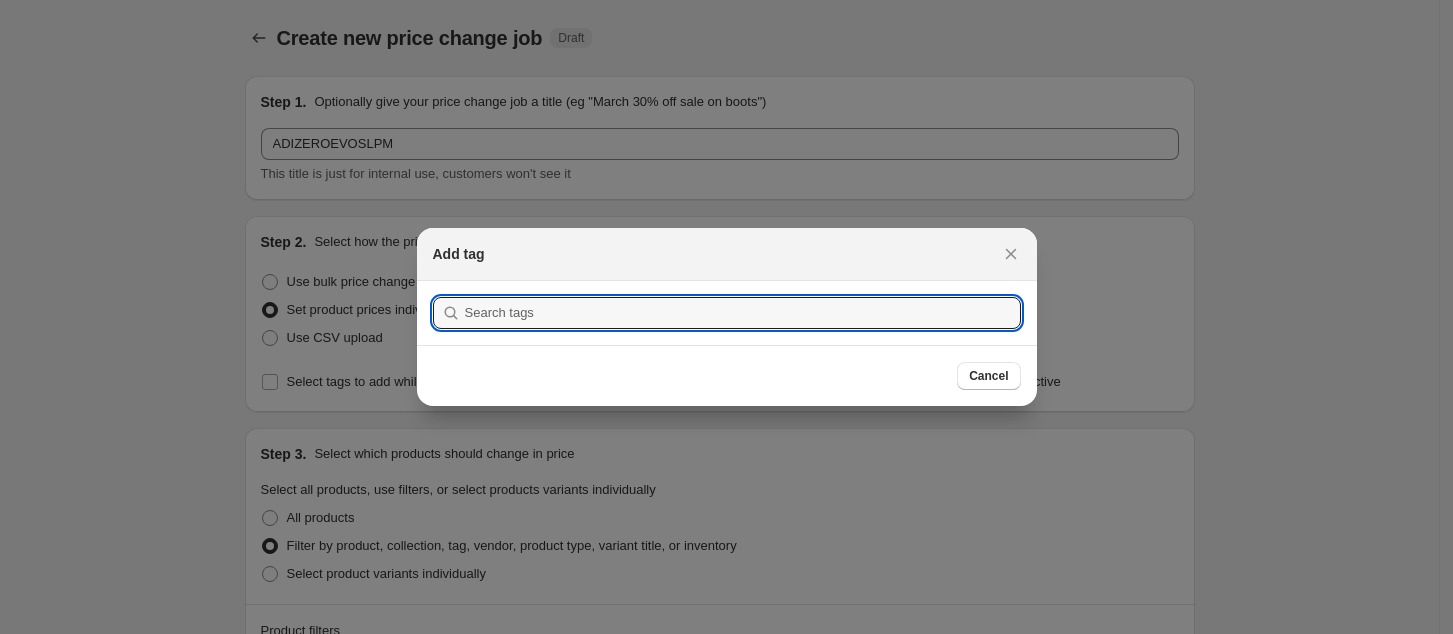 scroll, scrollTop: 400, scrollLeft: 0, axis: vertical 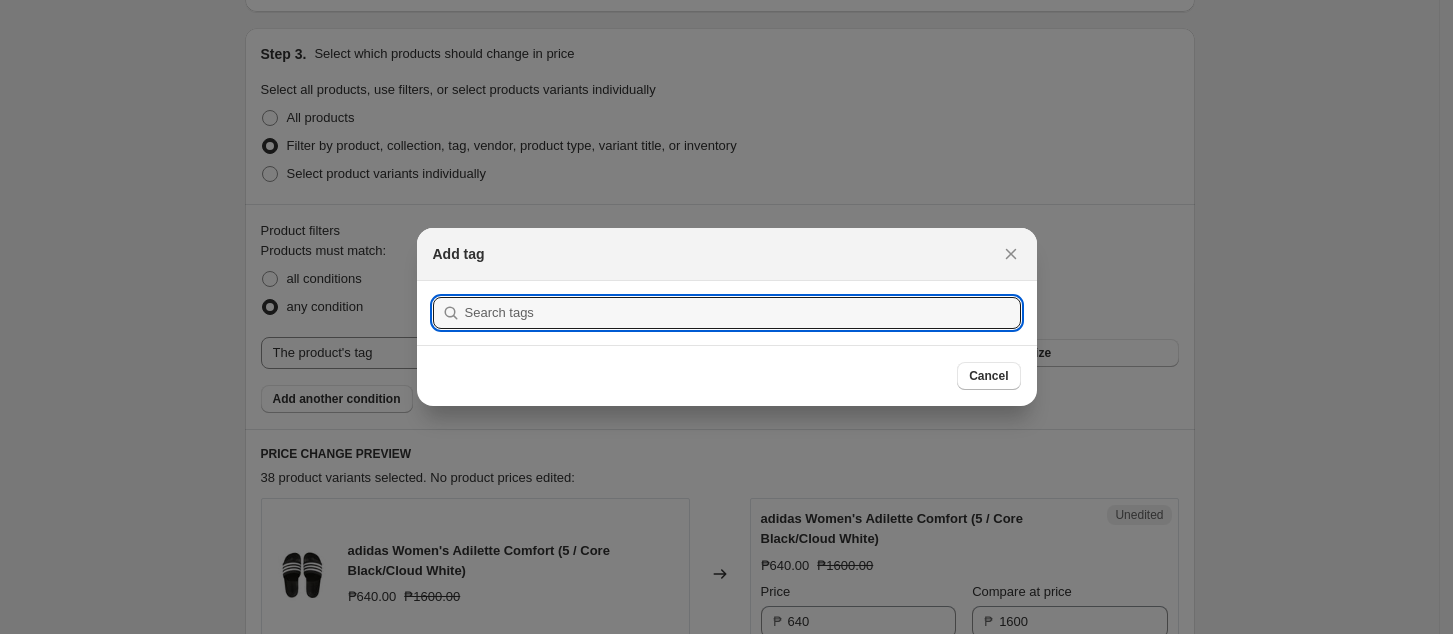 paste on "Adizero EVO SL" 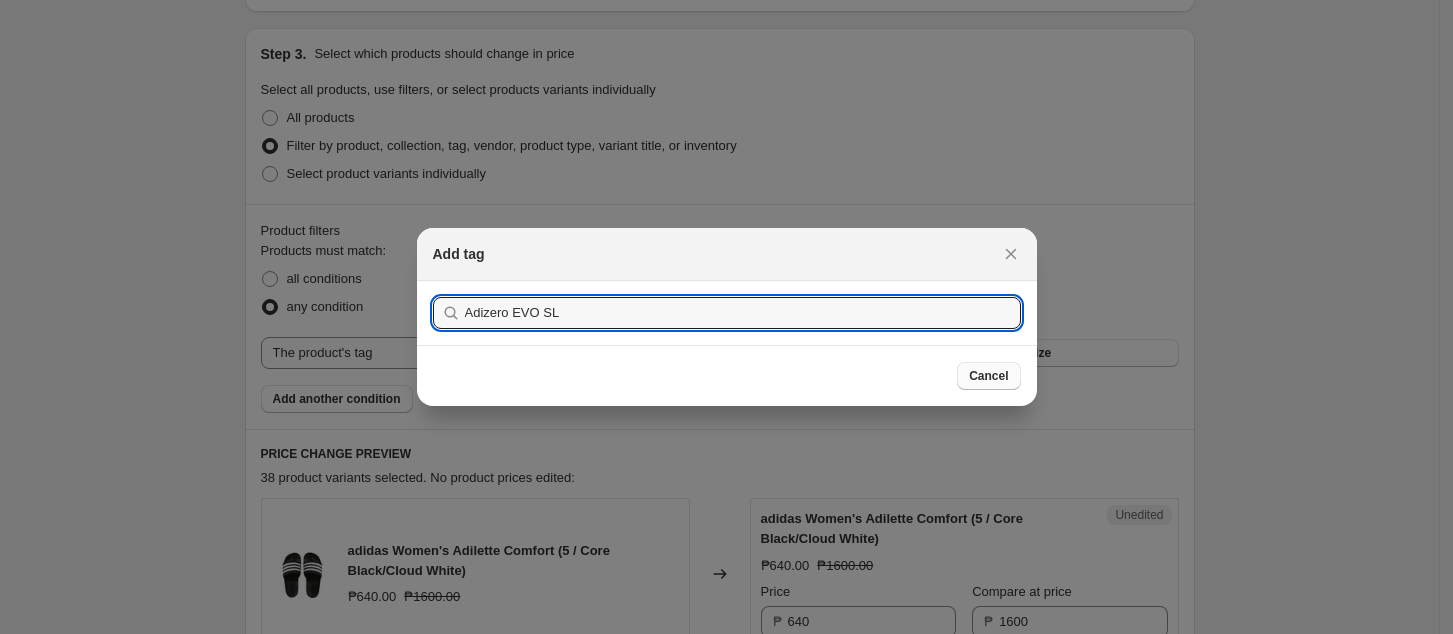 type on "Adizero EVO SL" 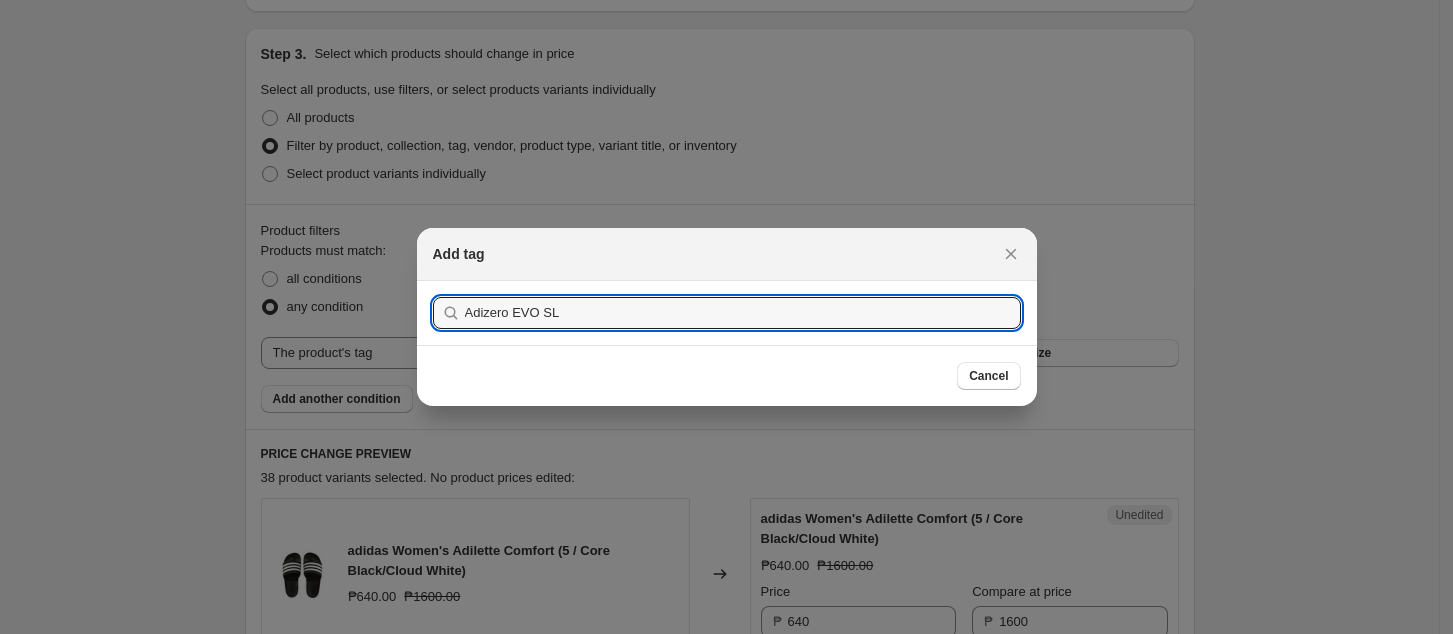 scroll, scrollTop: 400, scrollLeft: 0, axis: vertical 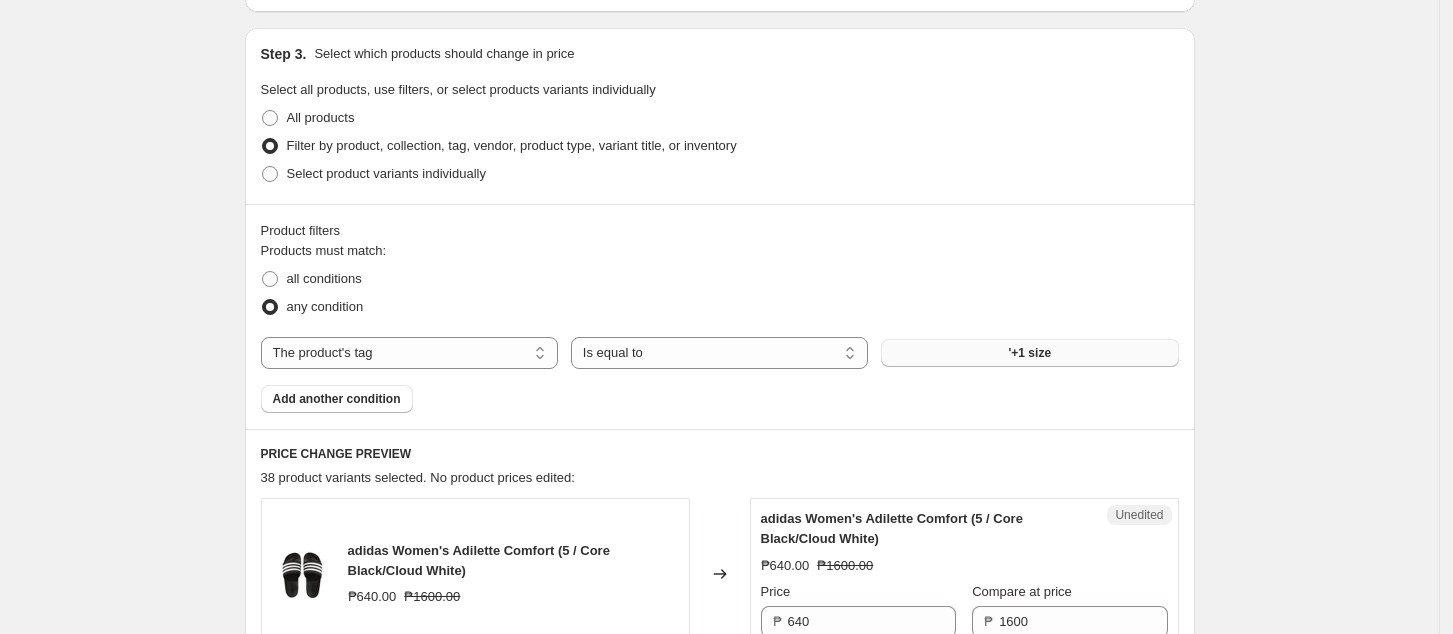 click on "'+1 size" at bounding box center [1029, 353] 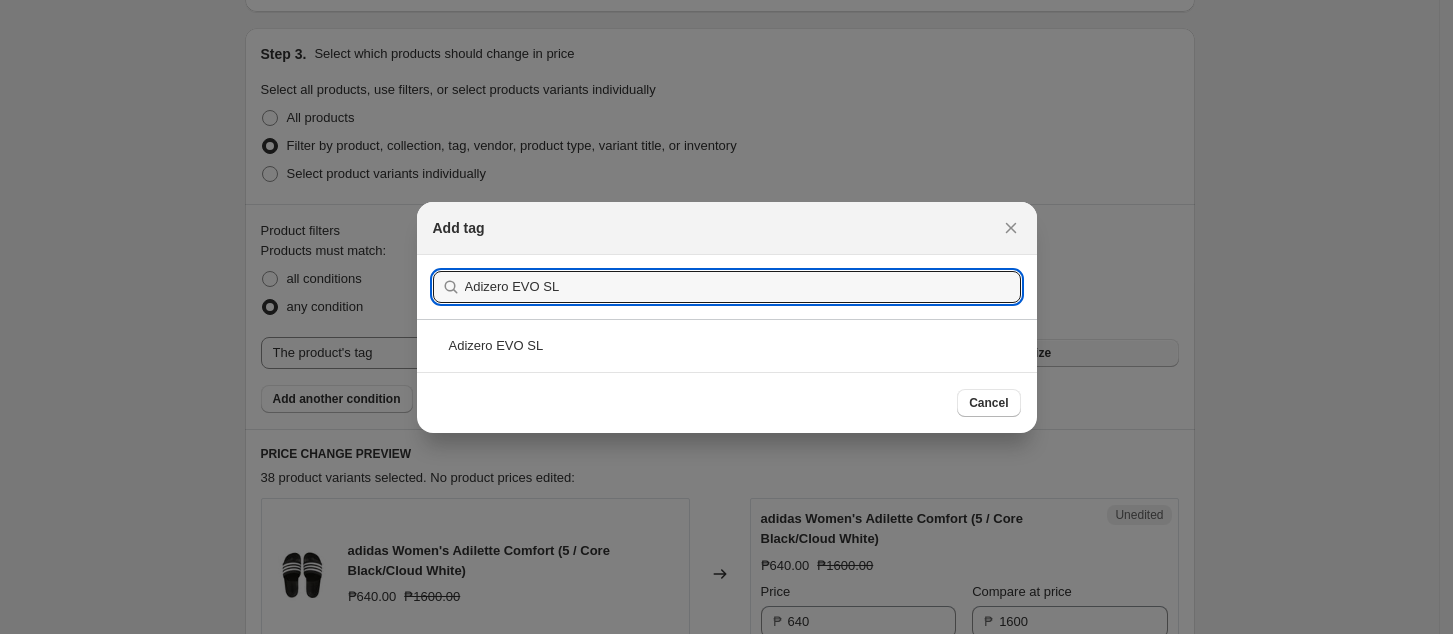 scroll, scrollTop: 0, scrollLeft: 0, axis: both 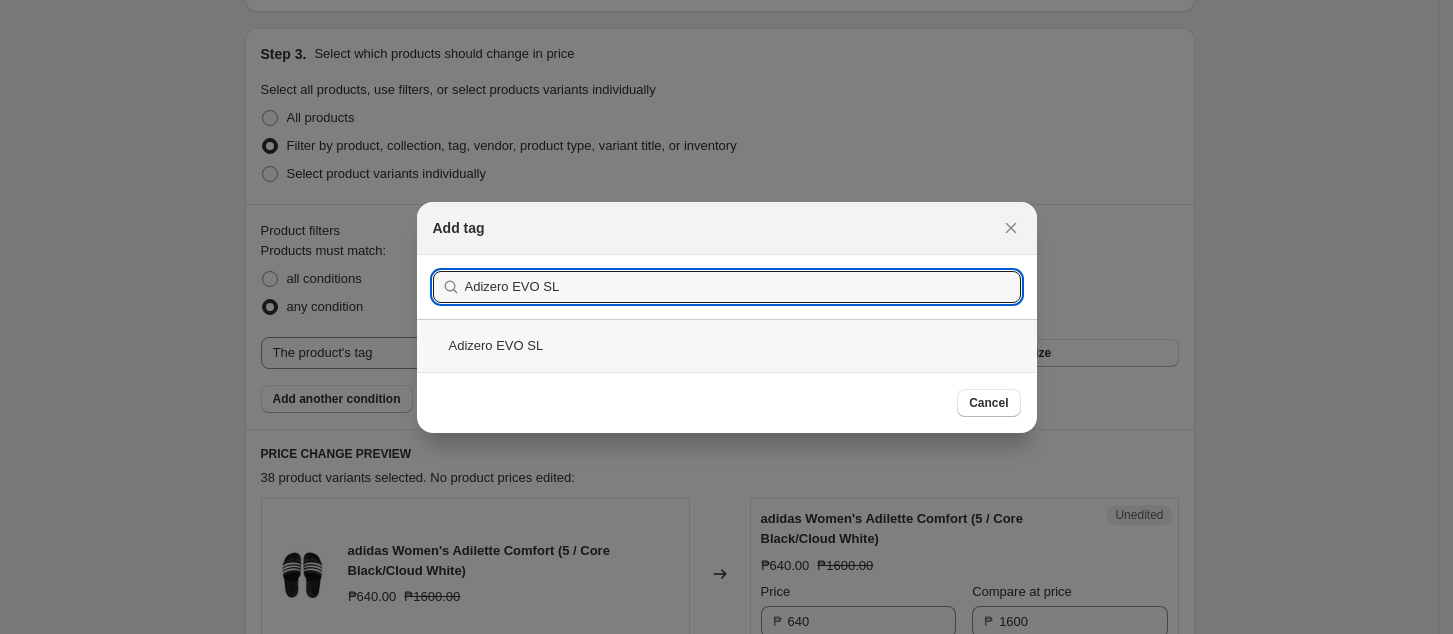 click on "Adizero EVO SL" at bounding box center (727, 345) 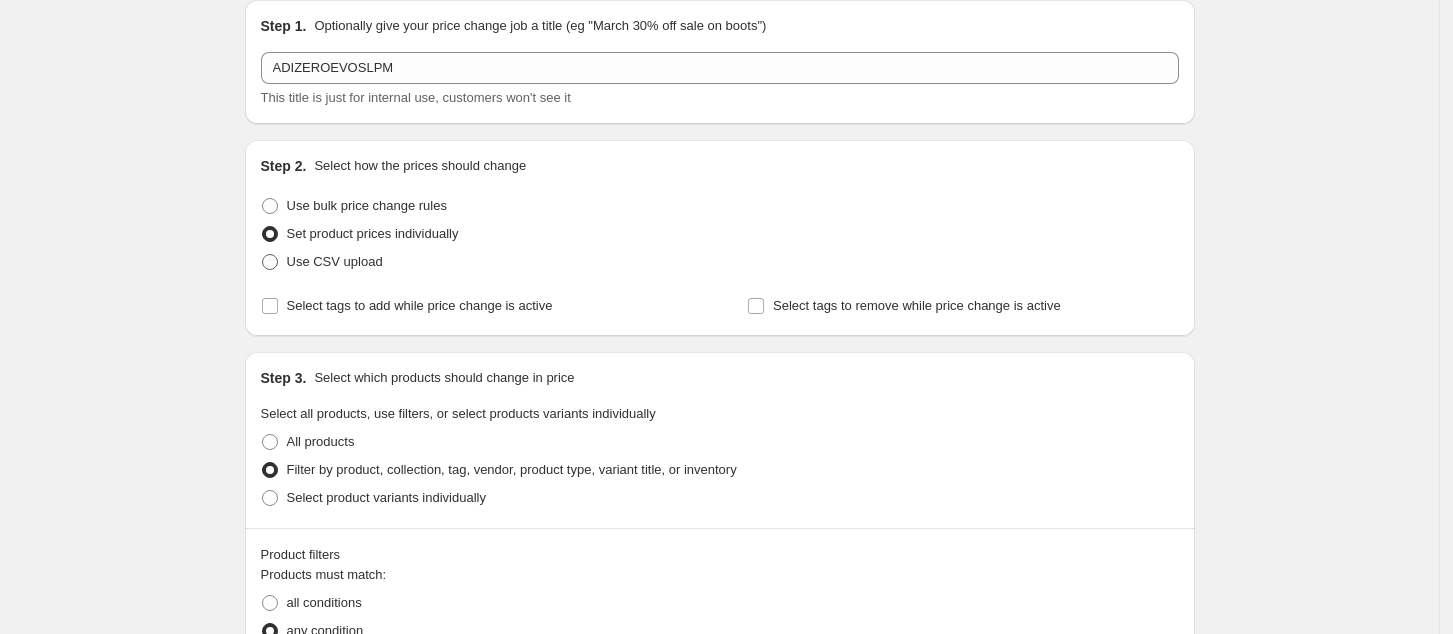 scroll, scrollTop: 0, scrollLeft: 0, axis: both 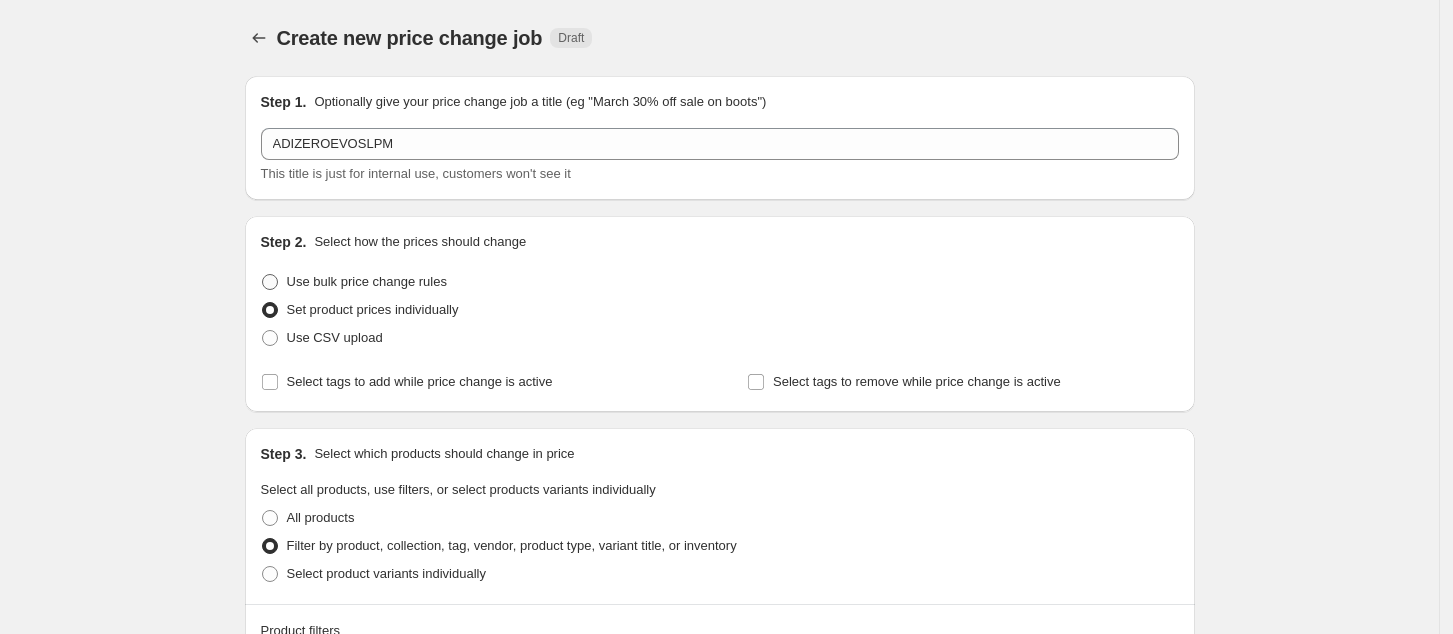 click on "Use bulk price change rules" at bounding box center (354, 282) 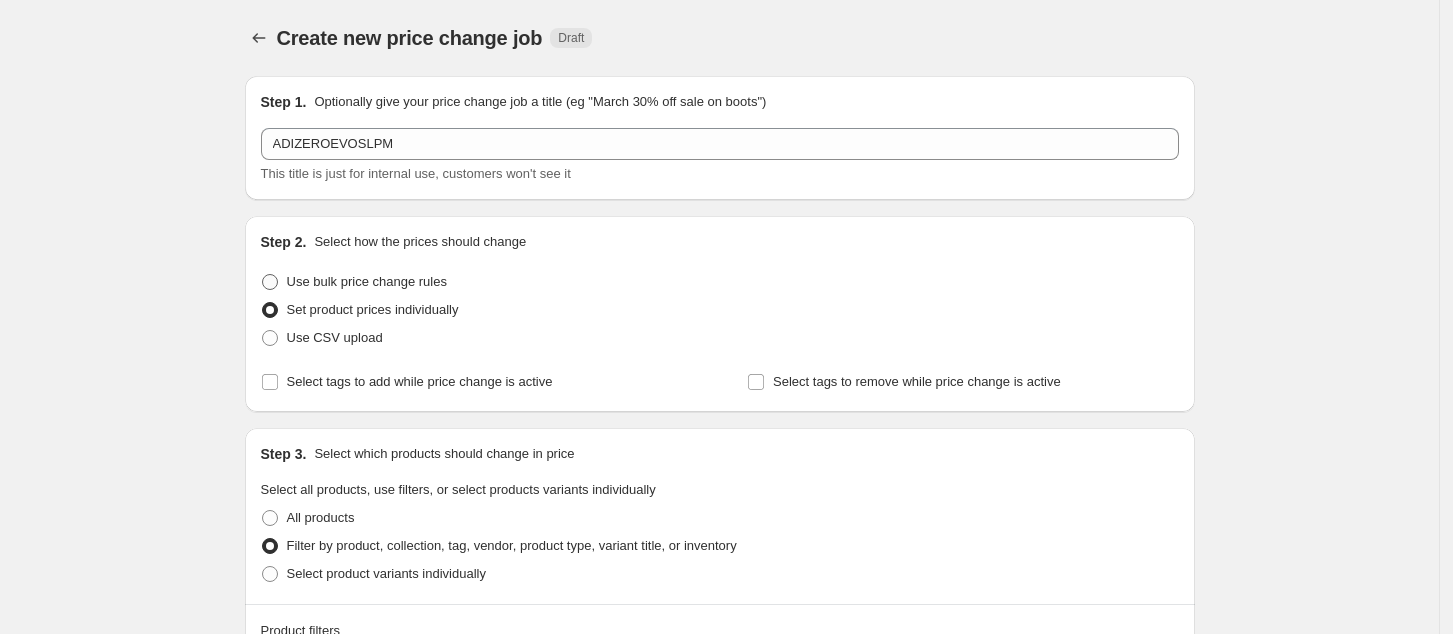 radio on "true" 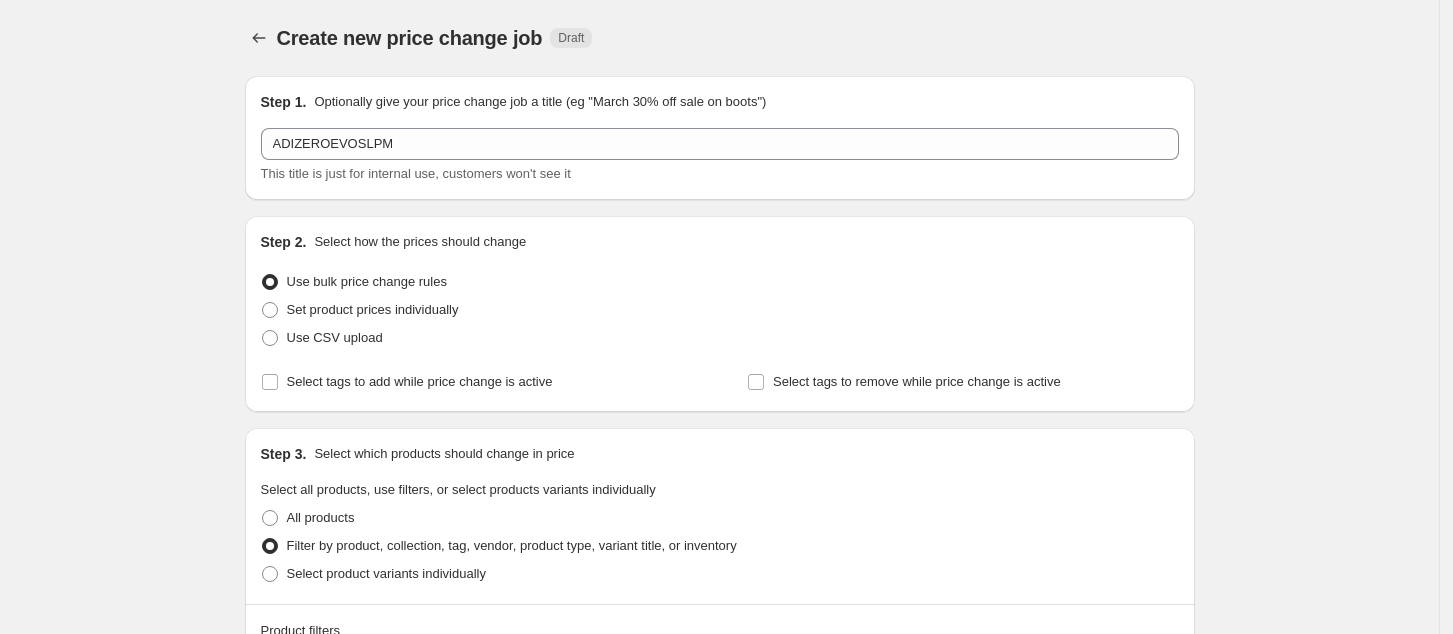 select on "percentage" 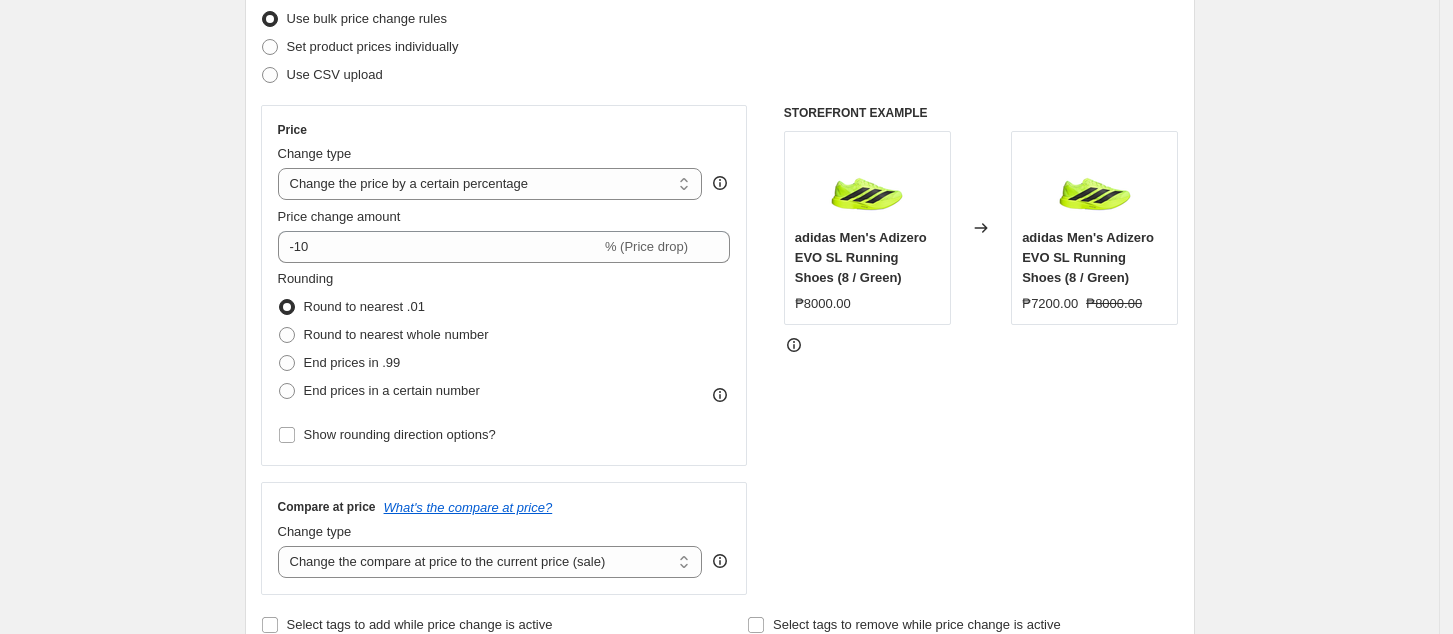 scroll, scrollTop: 266, scrollLeft: 0, axis: vertical 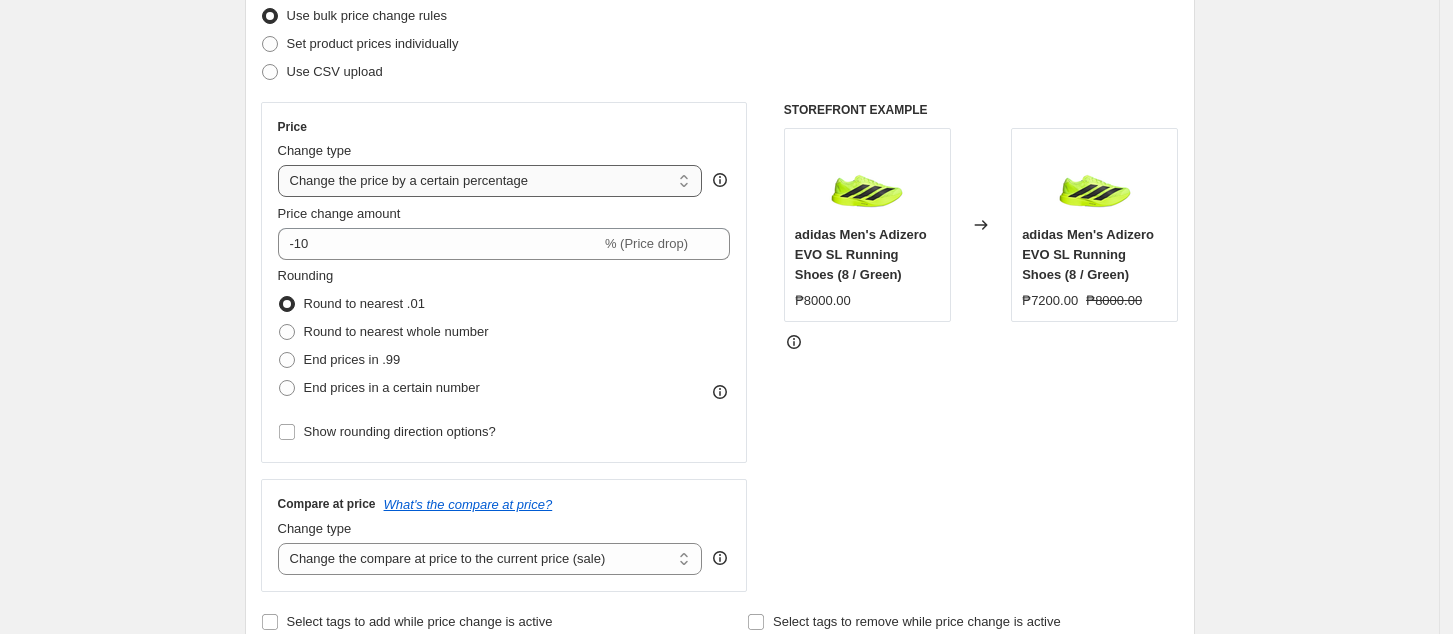 click on "Change the price to a certain amount Change the price by a certain amount Change the price by a certain percentage Change the price to the current compare at price (price before sale) Change the price by a certain amount relative to the compare at price Change the price by a certain percentage relative to the compare at price Don't change the price Change the price by a certain percentage relative to the cost per item Change price to certain cost margin" at bounding box center (490, 181) 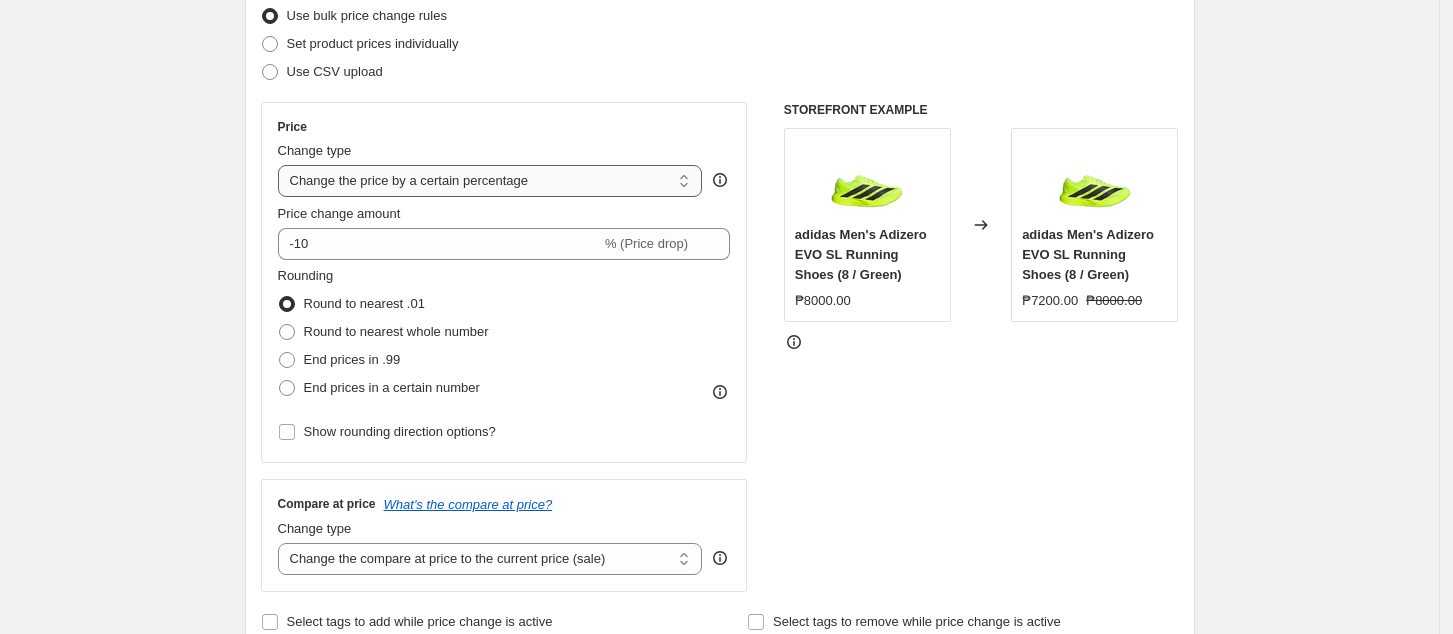 click on "Change the price to a certain amount Change the price by a certain amount Change the price by a certain percentage Change the price to the current compare at price (price before sale) Change the price by a certain amount relative to the compare at price Change the price by a certain percentage relative to the compare at price Don't change the price Change the price by a certain percentage relative to the cost per item Change price to certain cost margin" at bounding box center (490, 181) 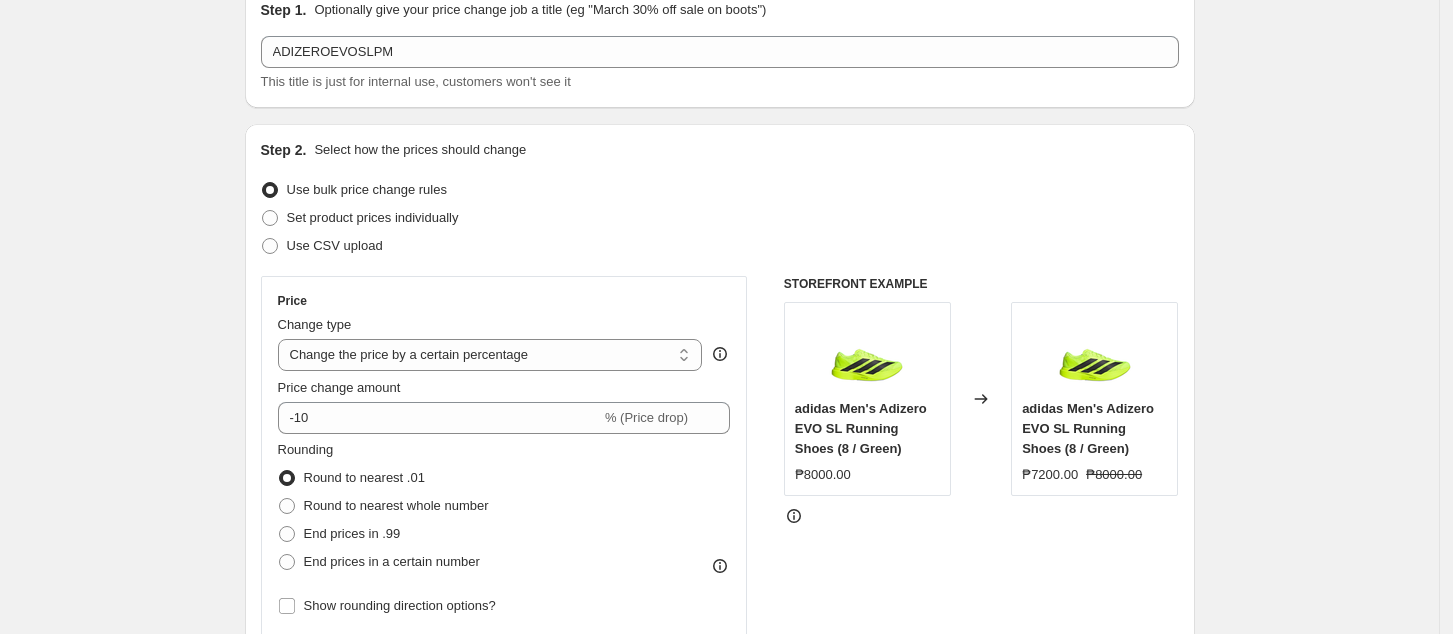 scroll, scrollTop: 133, scrollLeft: 0, axis: vertical 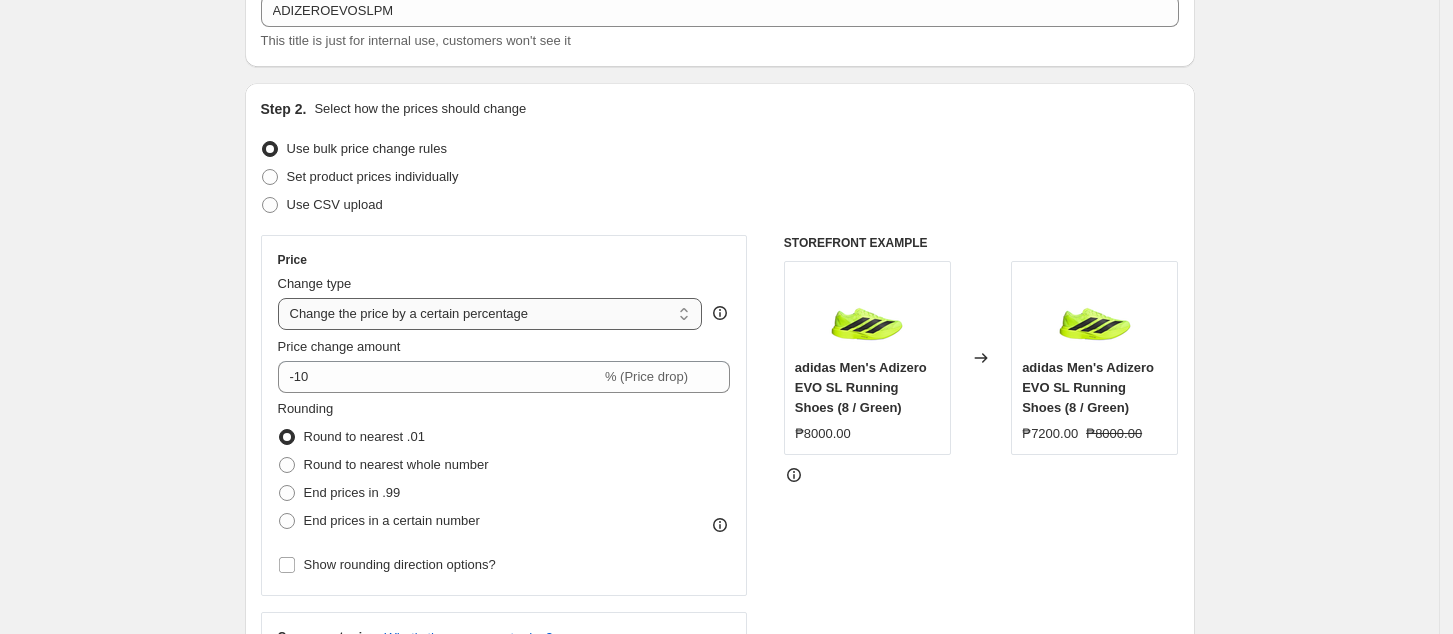 click on "Change the price to a certain amount Change the price by a certain amount Change the price by a certain percentage Change the price to the current compare at price (price before sale) Change the price by a certain amount relative to the compare at price Change the price by a certain percentage relative to the compare at price Don't change the price Change the price by a certain percentage relative to the cost per item Change price to certain cost margin" at bounding box center [490, 314] 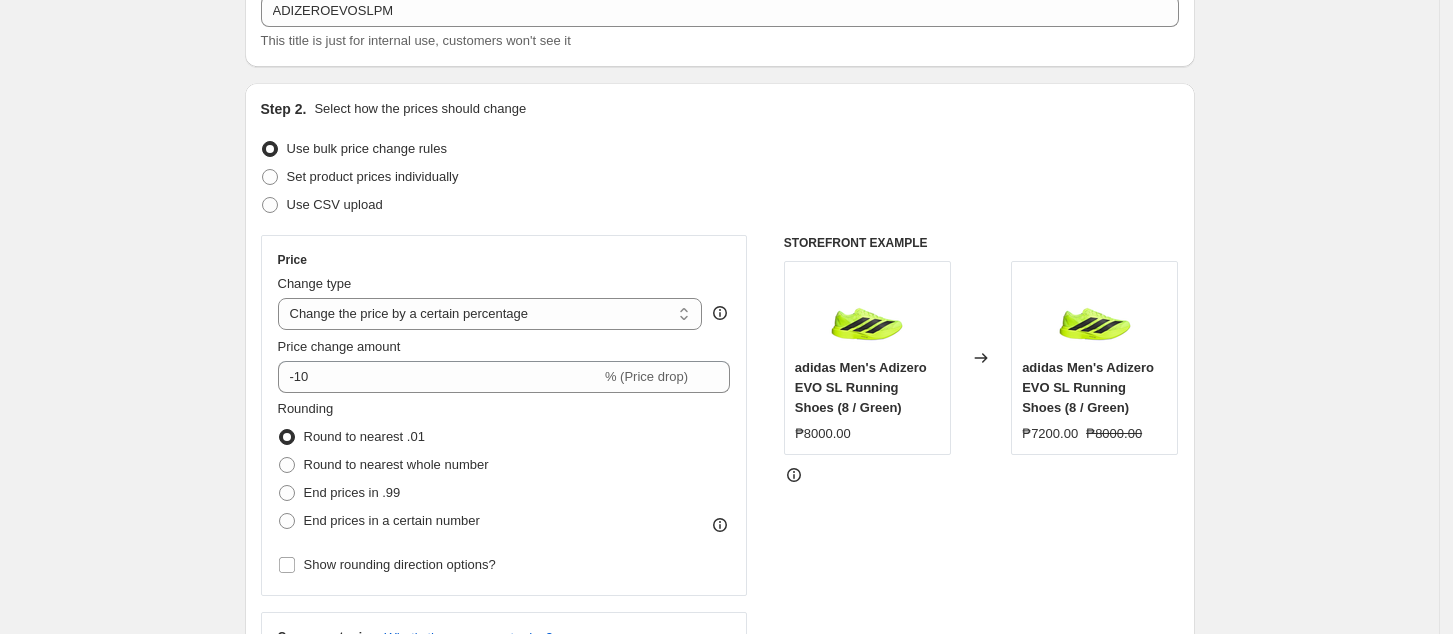 click on "STOREFRONT EXAMPLE adidas Men's Adizero EVO SL Running Shoes (8 / Green) ₱8000.00 Changed to adidas Men's Adizero EVO SL Running Shoes (8 / Green) ₱7200.00 ₱8000.00" at bounding box center [981, 480] 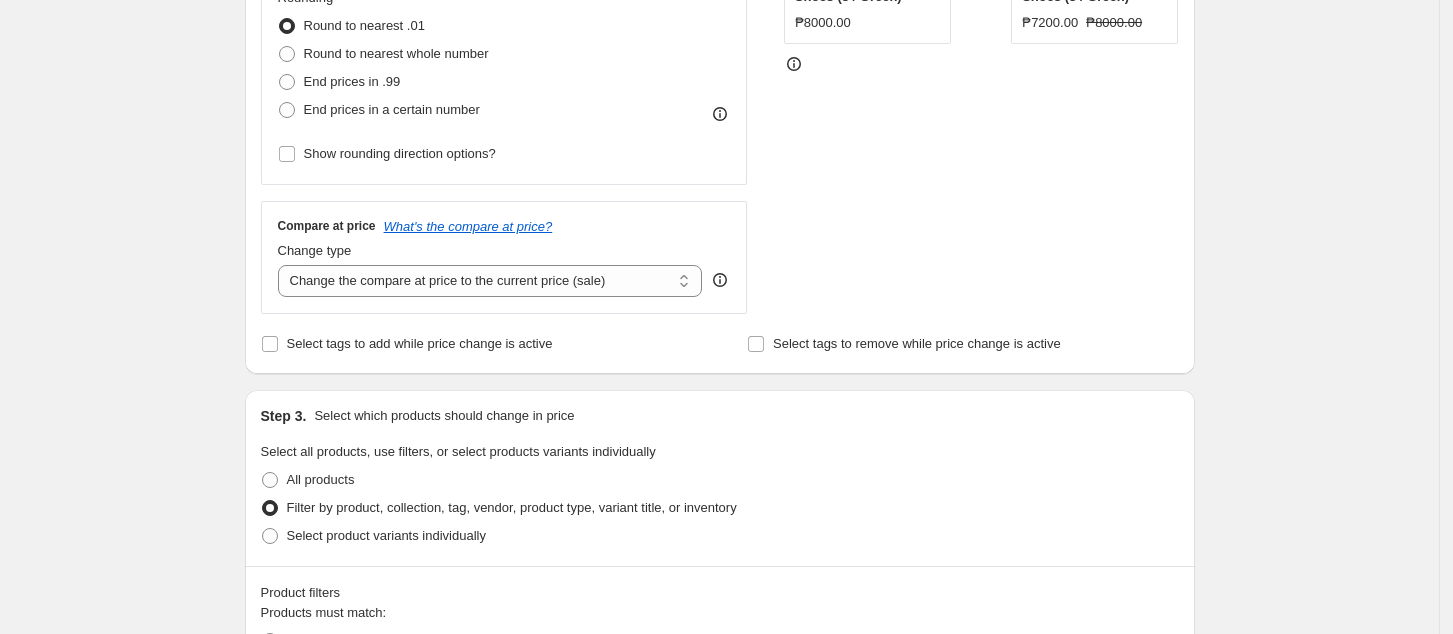 scroll, scrollTop: 533, scrollLeft: 0, axis: vertical 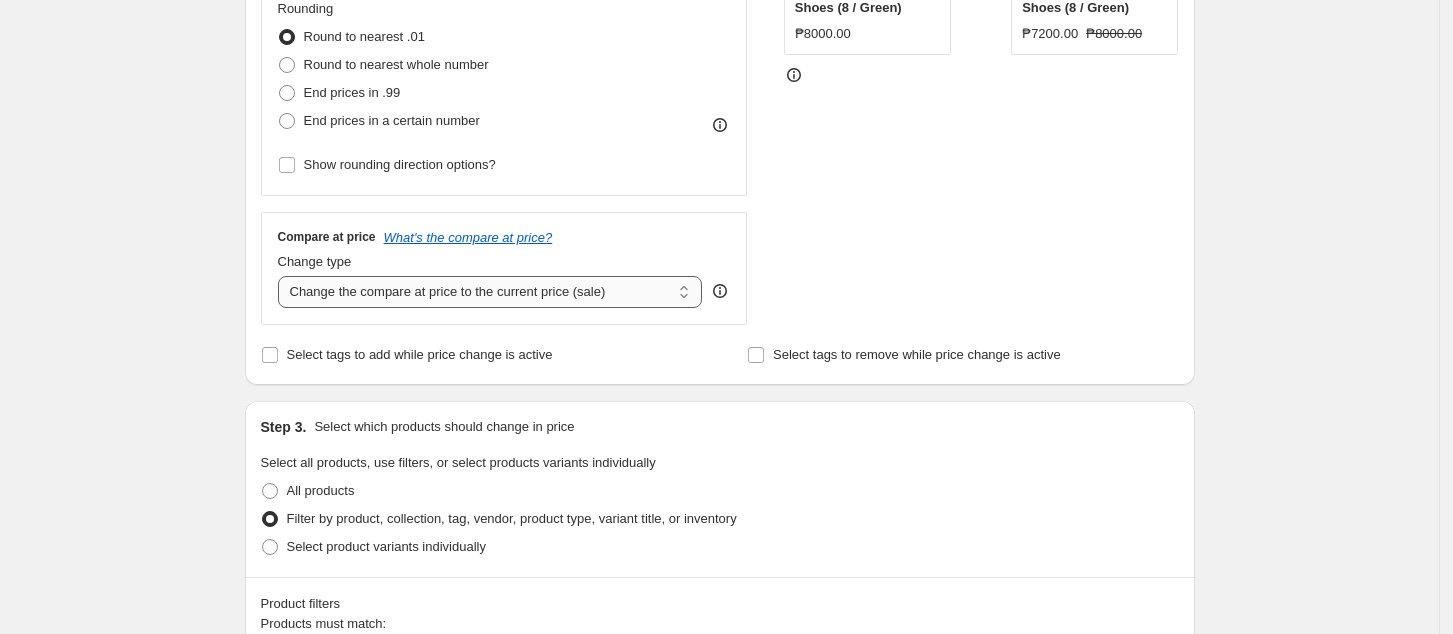 click on "Change the compare at price to the current price (sale) Change the compare at price to a certain amount Change the compare at price by a certain amount Change the compare at price by a certain percentage Change the compare at price by a certain amount relative to the actual price Change the compare at price by a certain percentage relative to the actual price Don't change the compare at price Remove the compare at price" at bounding box center (490, 292) 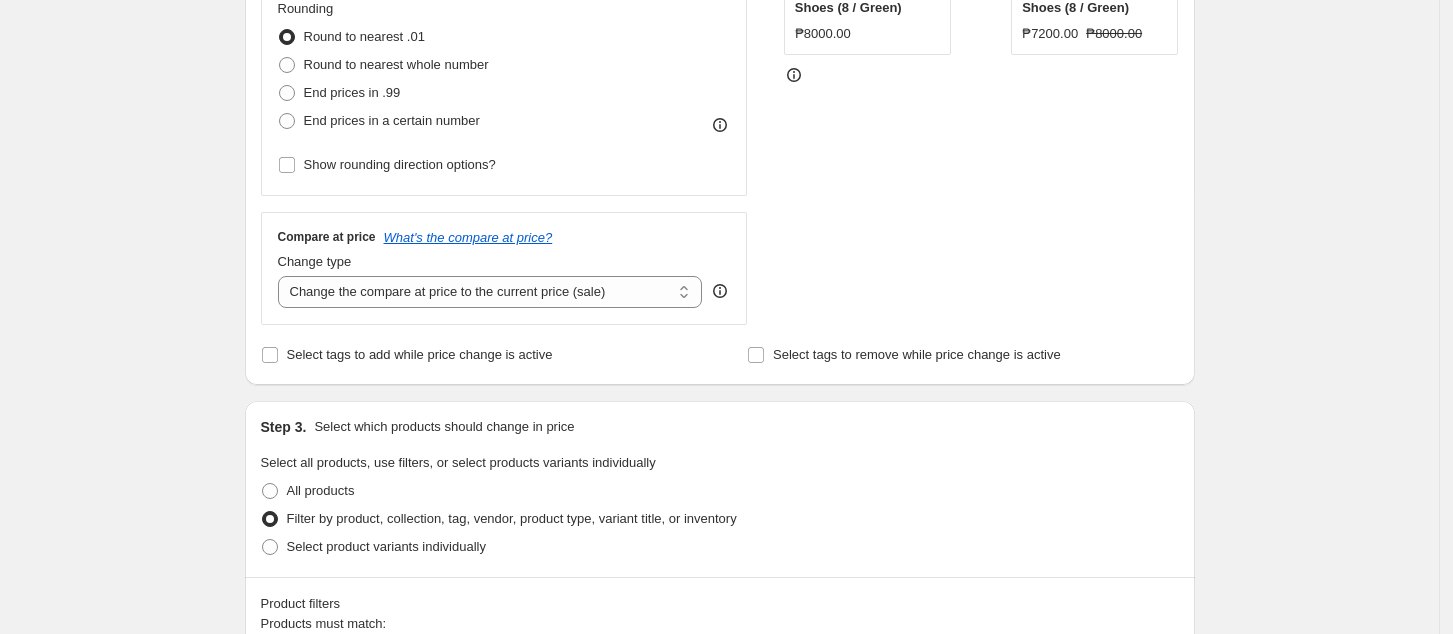 click on "STOREFRONT EXAMPLE adidas Men's Adizero EVO SL Running Shoes (8 / Green) ₱8000.00 Changed to adidas Men's Adizero EVO SL Running Shoes (8 / Green) ₱7200.00 ₱8000.00" at bounding box center (981, 80) 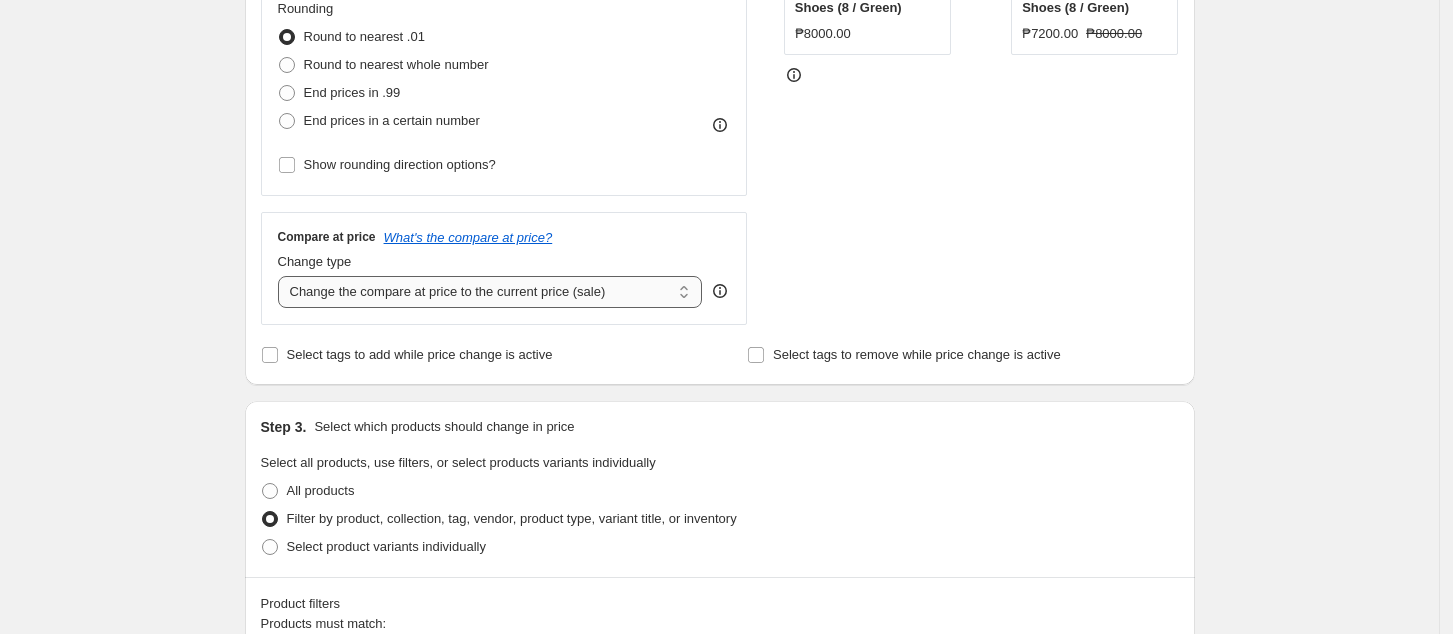 click on "Change the compare at price to the current price (sale) Change the compare at price to a certain amount Change the compare at price by a certain amount Change the compare at price by a certain percentage Change the compare at price by a certain amount relative to the actual price Change the compare at price by a certain percentage relative to the actual price Don't change the compare at price Remove the compare at price" at bounding box center (490, 292) 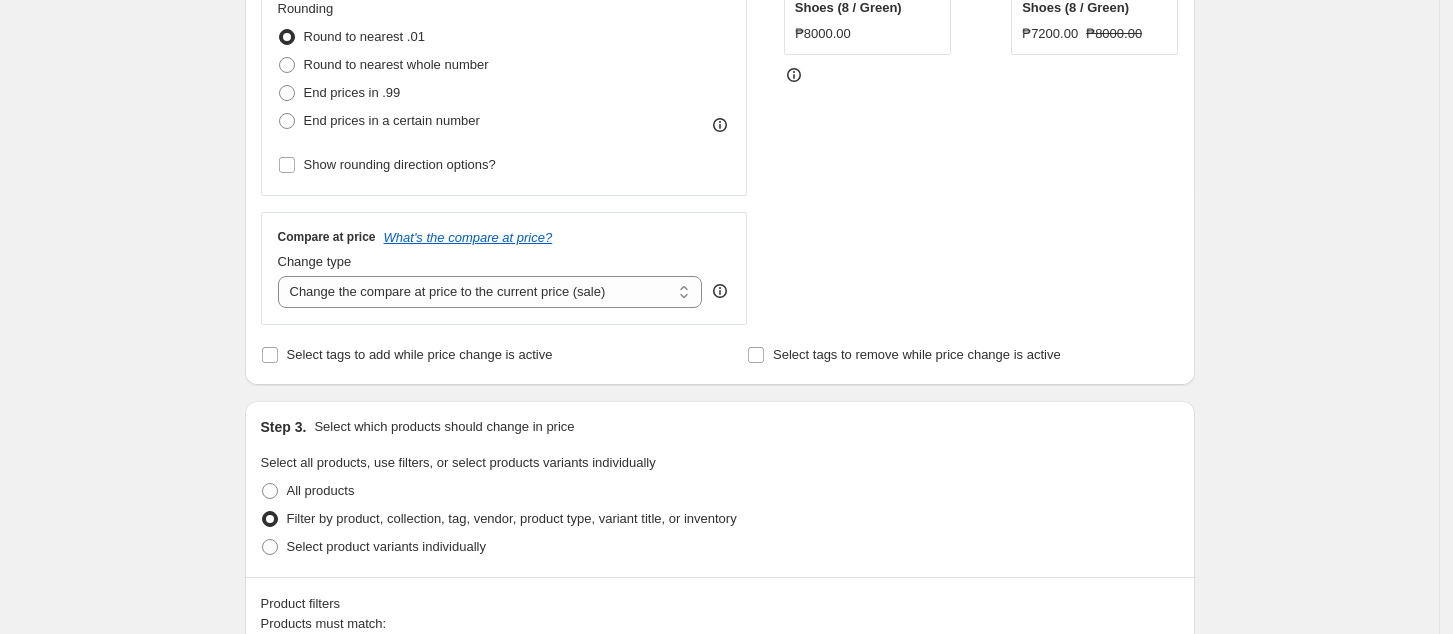 select on "to" 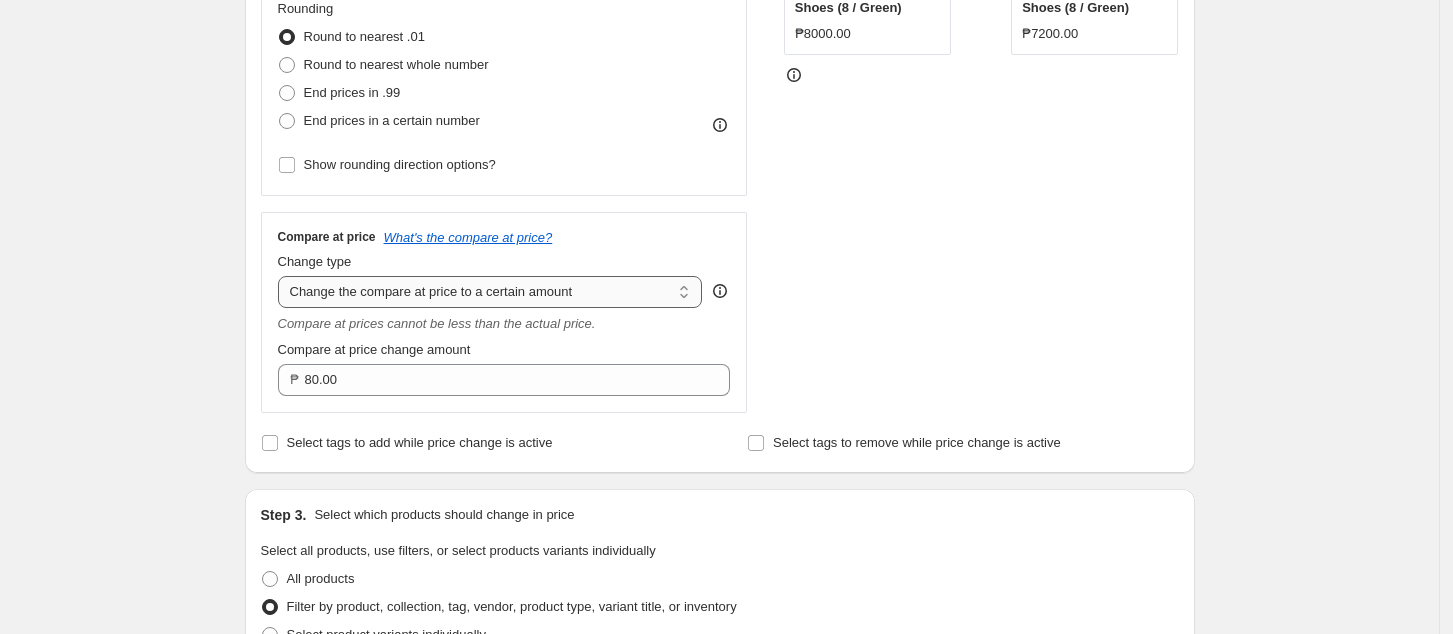 click on "Change the compare at price to the current price (sale) Change the compare at price to a certain amount Change the compare at price by a certain amount Change the compare at price by a certain percentage Change the compare at price by a certain amount relative to the actual price Change the compare at price by a certain percentage relative to the actual price Don't change the compare at price Remove the compare at price" at bounding box center (490, 292) 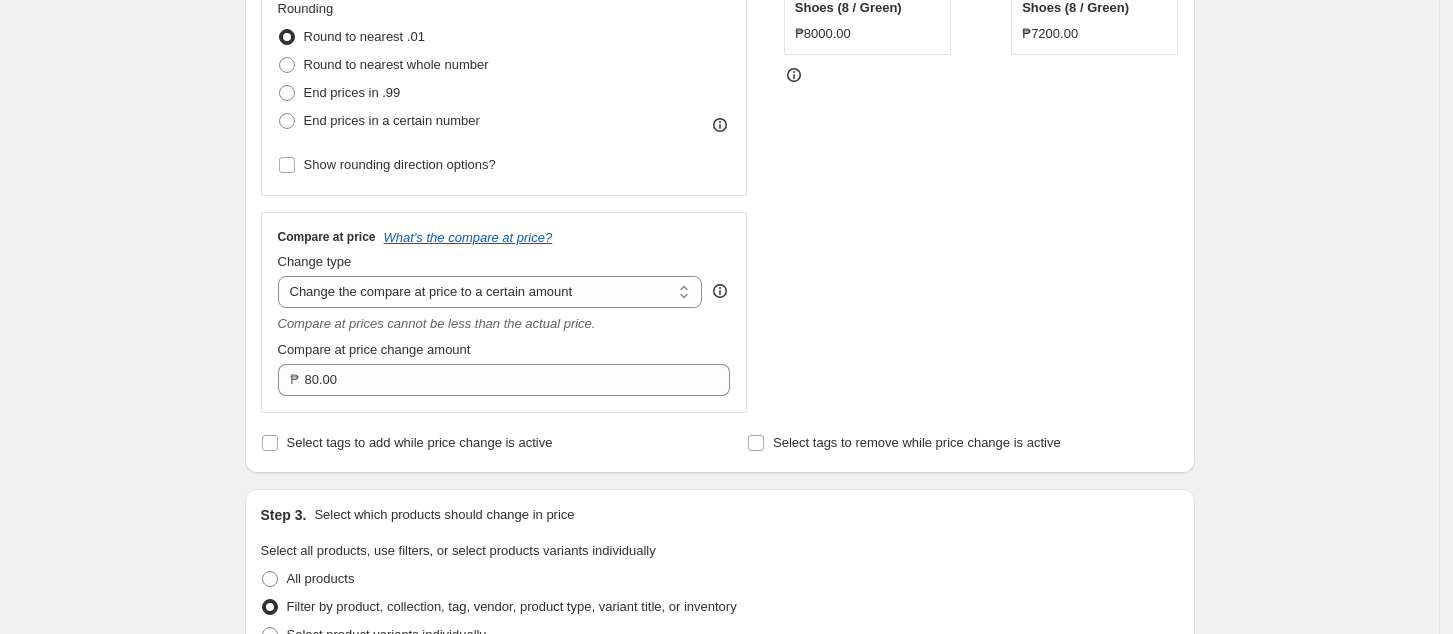 click on "STOREFRONT EXAMPLE adidas Men's Adizero EVO SL Running Shoes (8 / Green) ₱8000.00 Changed to adidas Men's Adizero EVO SL Running Shoes (8 / Green) ₱7200.00" at bounding box center [981, 124] 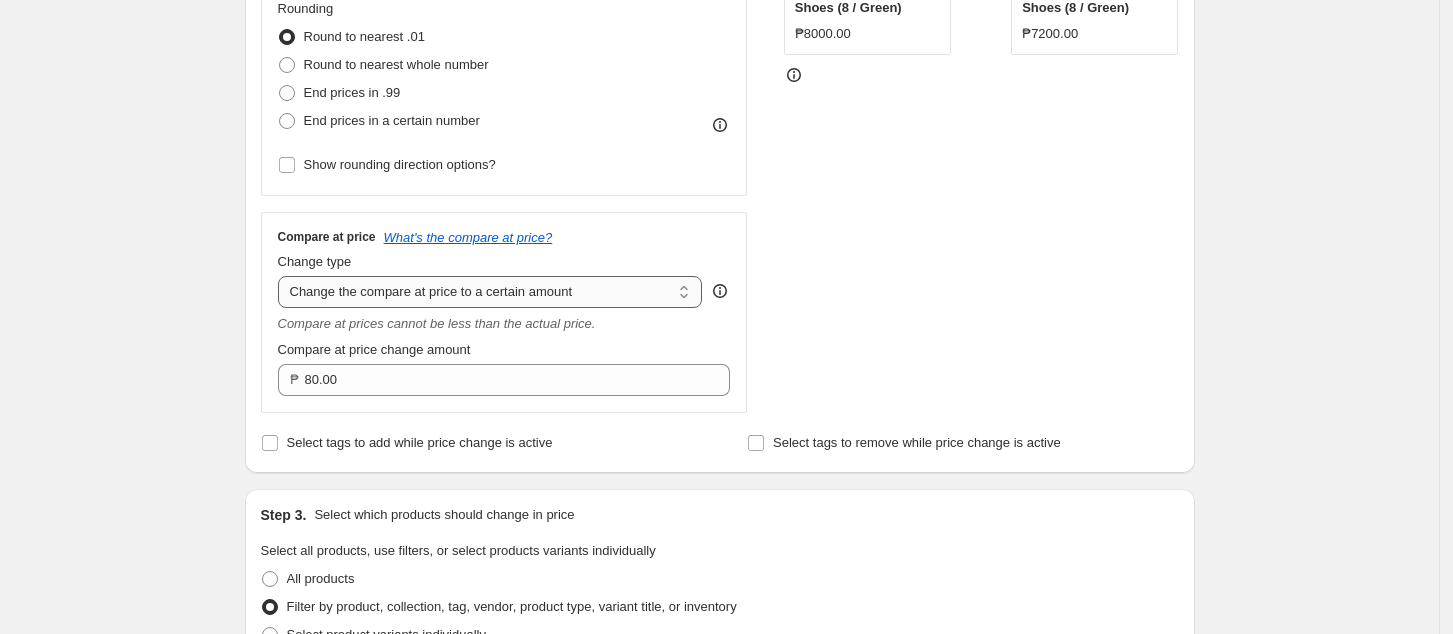 drag, startPoint x: 488, startPoint y: 276, endPoint x: 520, endPoint y: 283, distance: 32.75668 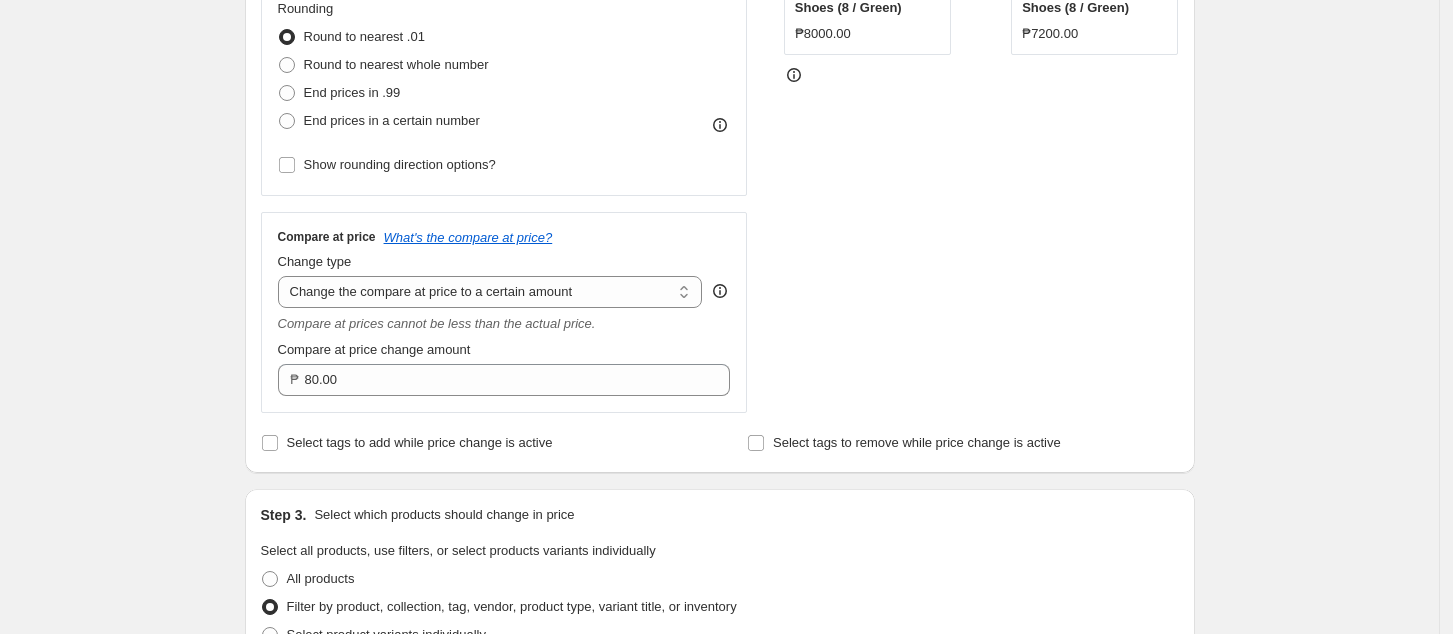drag, startPoint x: 949, startPoint y: 312, endPoint x: 842, endPoint y: 310, distance: 107.01869 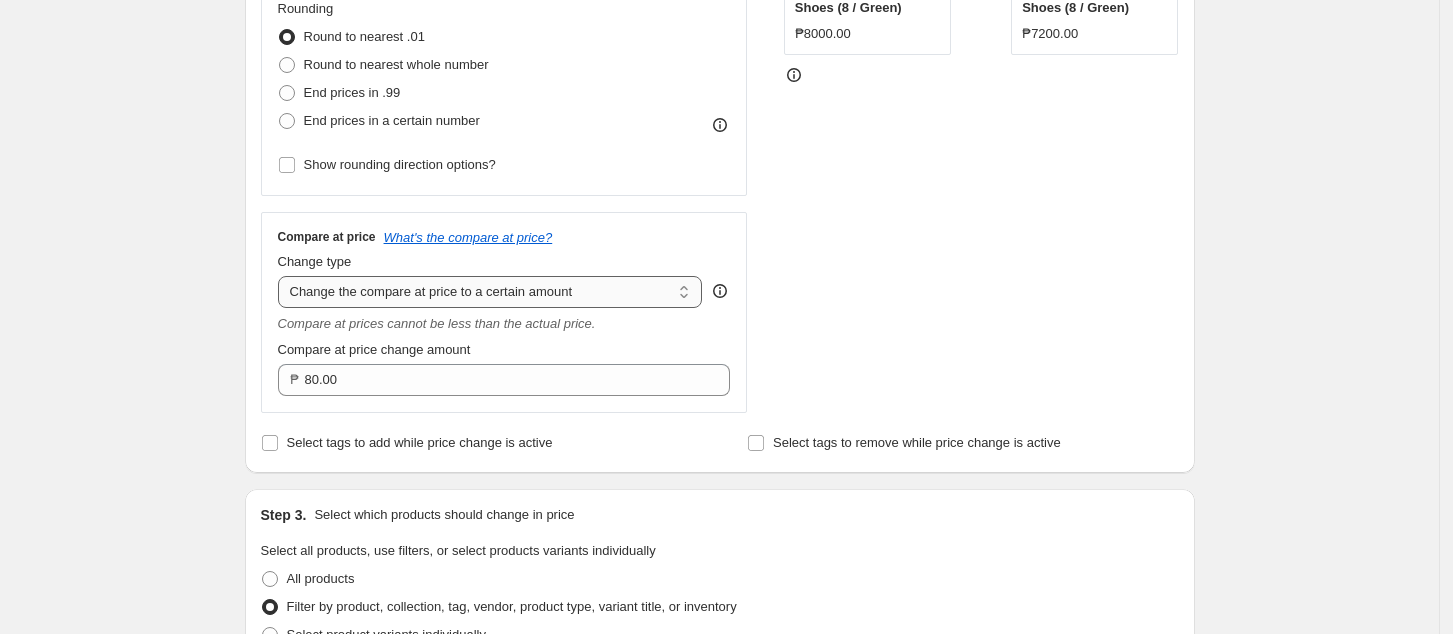 click on "Change the compare at price to the current price (sale) Change the compare at price to a certain amount Change the compare at price by a certain amount Change the compare at price by a certain percentage Change the compare at price by a certain amount relative to the actual price Change the compare at price by a certain percentage relative to the actual price Don't change the compare at price Remove the compare at price" at bounding box center [490, 292] 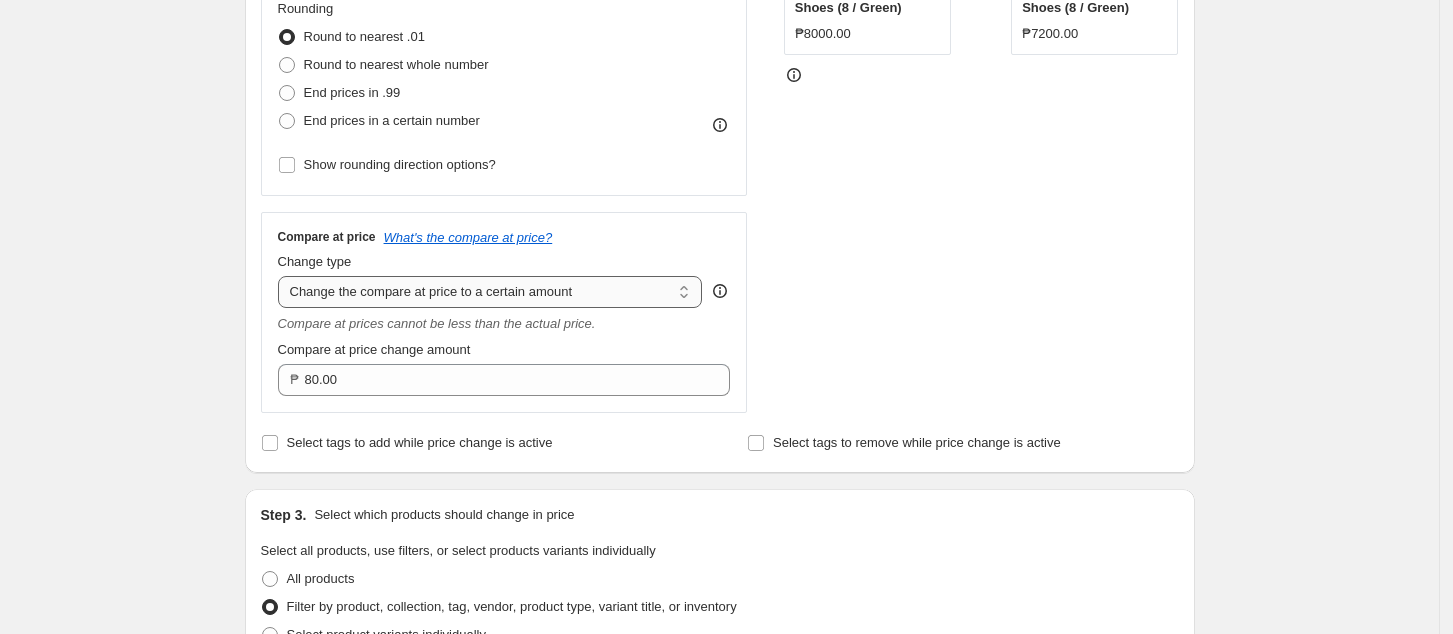 click on "Change the compare at price to the current price (sale) Change the compare at price to a certain amount Change the compare at price by a certain amount Change the compare at price by a certain percentage Change the compare at price by a certain amount relative to the actual price Change the compare at price by a certain percentage relative to the actual price Don't change the compare at price Remove the compare at price" at bounding box center (490, 292) 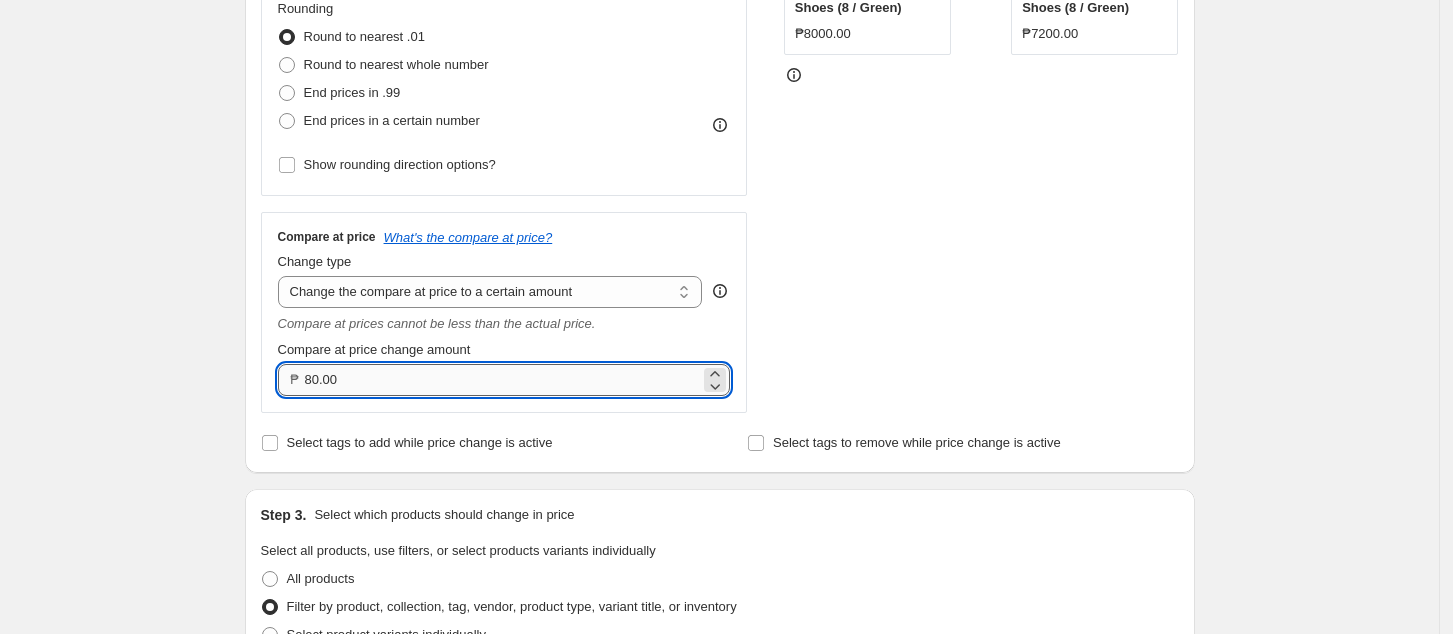 click on "80.00" at bounding box center [503, 380] 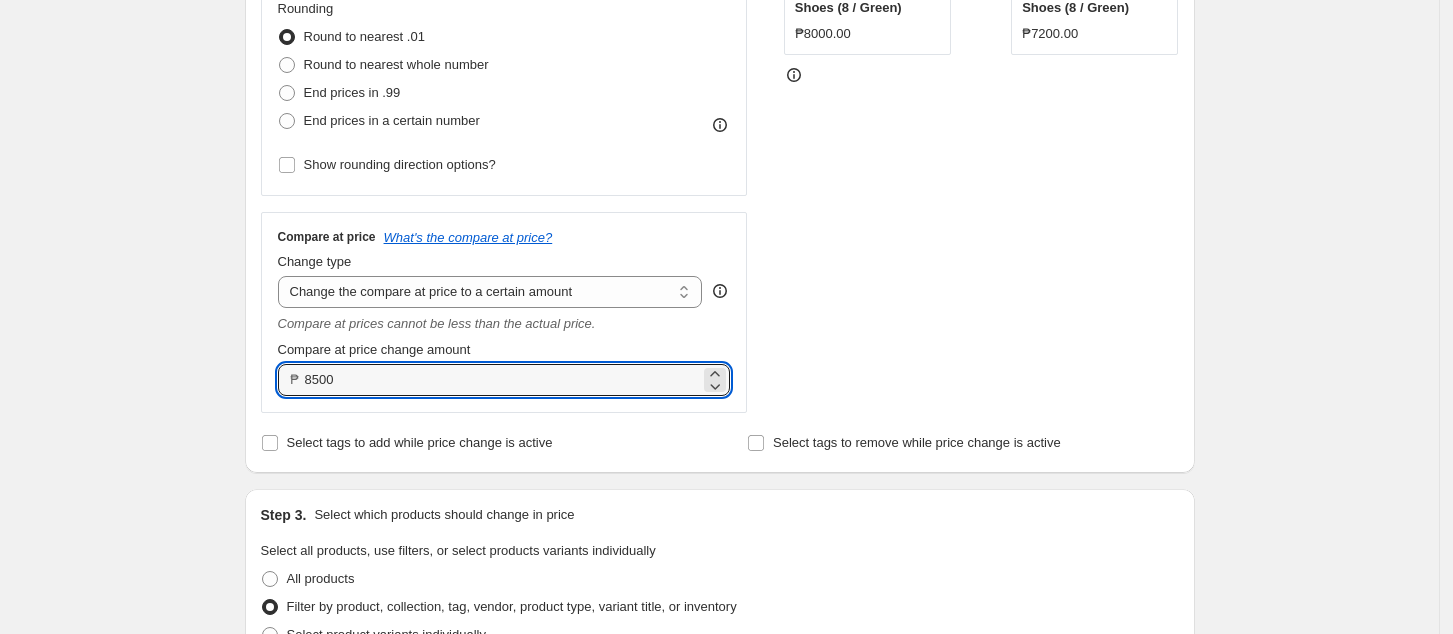 type on "8500.00" 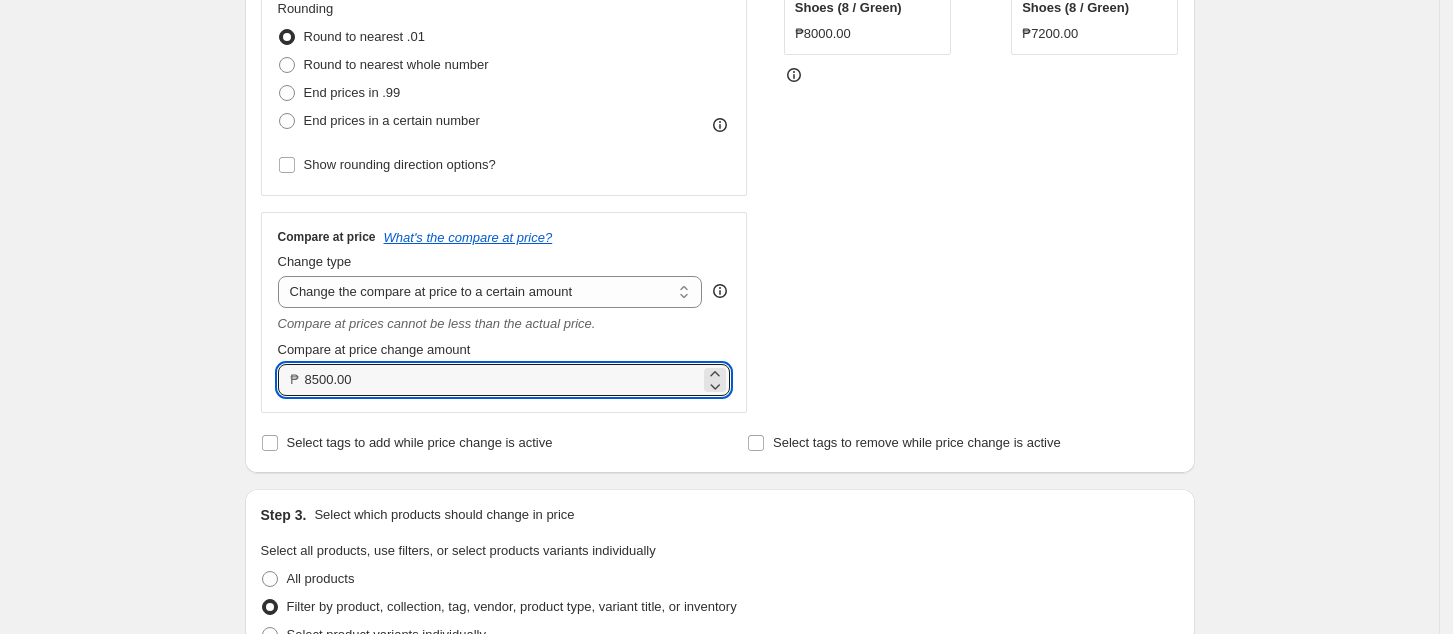 click on "STOREFRONT EXAMPLE adidas Men's Adizero EVO SL Running Shoes (8 / Green) ₱8000.00 Changed to adidas Men's Adizero EVO SL Running Shoes (8 / Green) ₱7200.00" at bounding box center [981, 124] 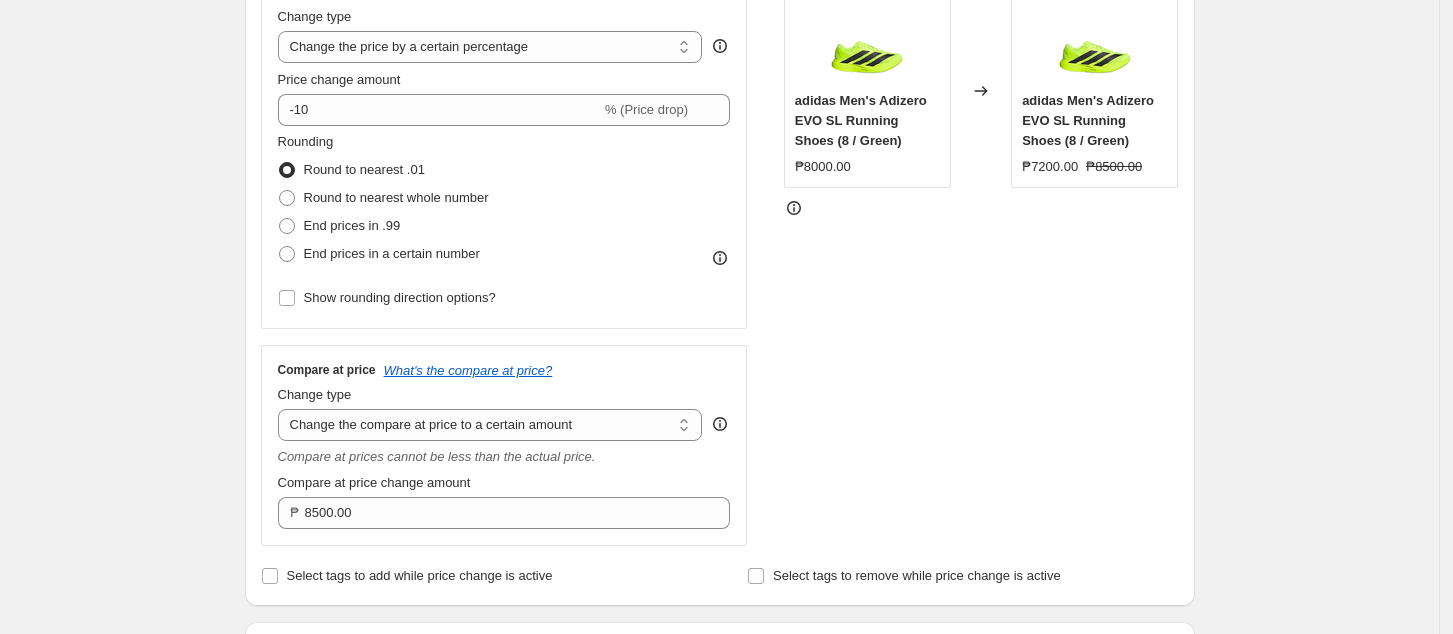 scroll, scrollTop: 266, scrollLeft: 0, axis: vertical 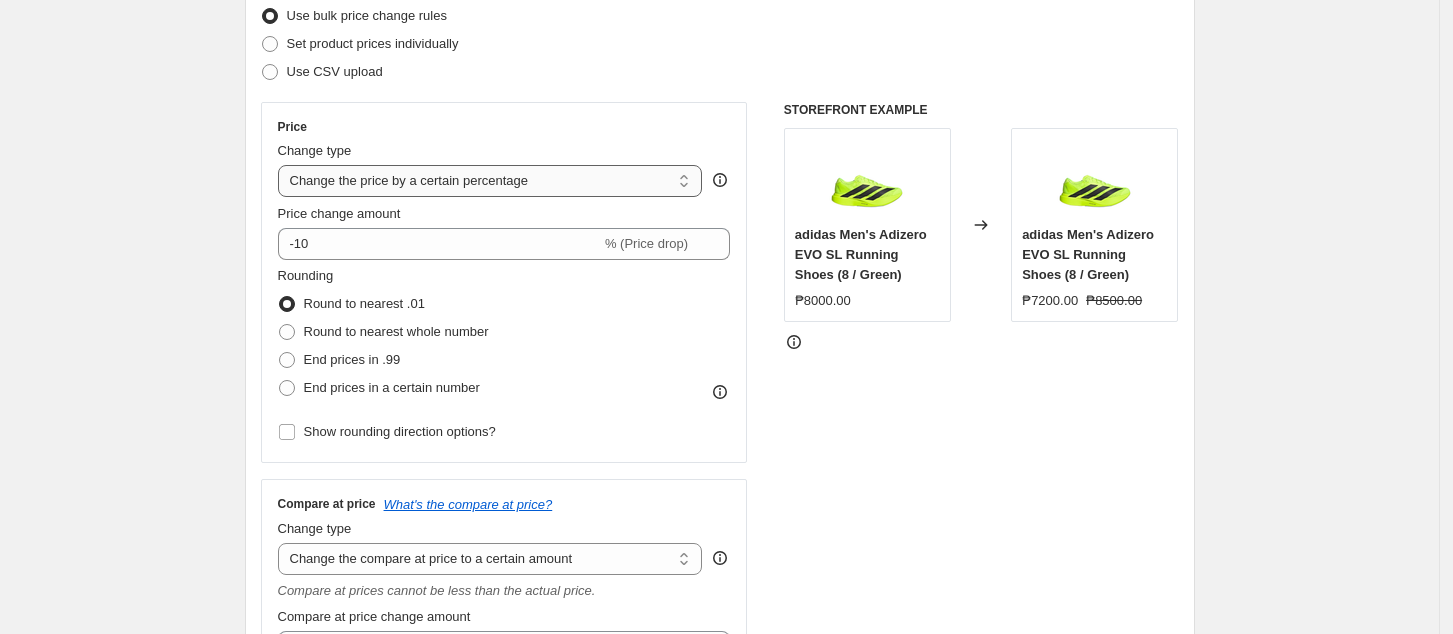 click on "Change the price to a certain amount Change the price by a certain amount Change the price by a certain percentage Change the price to the current compare at price (price before sale) Change the price by a certain amount relative to the compare at price Change the price by a certain percentage relative to the compare at price Don't change the price Change the price by a certain percentage relative to the cost per item Change price to certain cost margin" at bounding box center (490, 181) 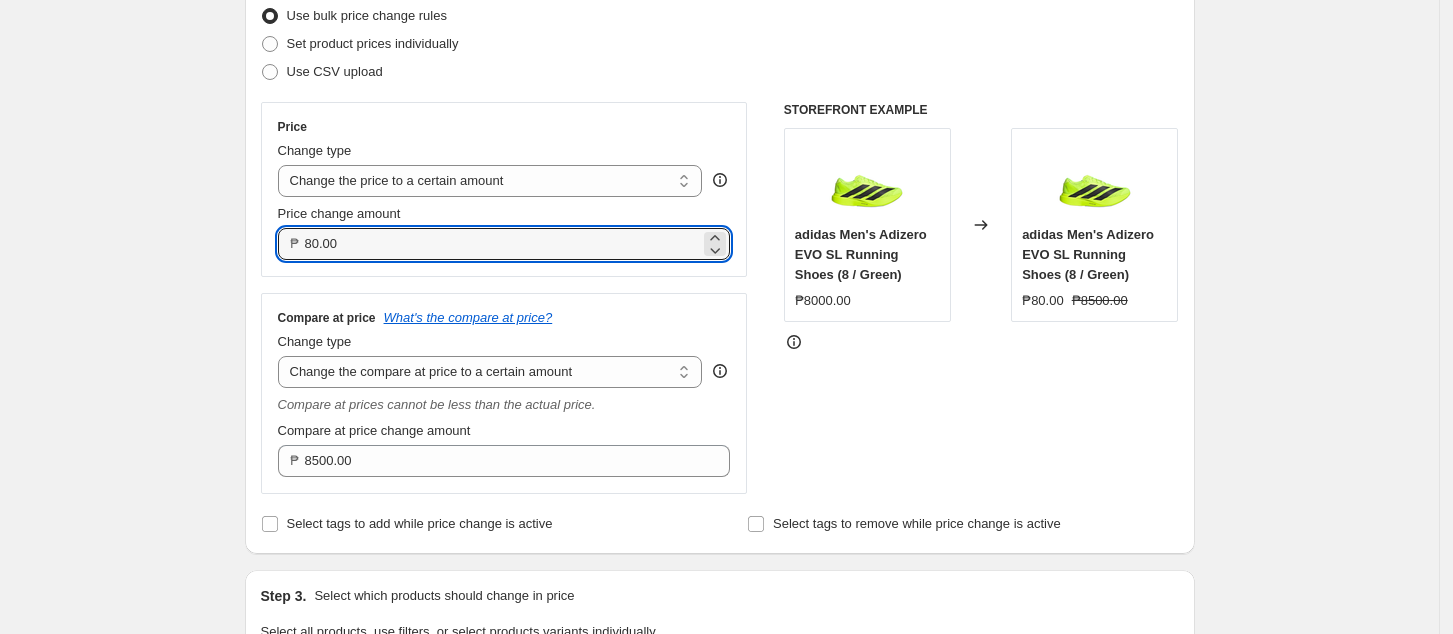 drag, startPoint x: 386, startPoint y: 239, endPoint x: 206, endPoint y: 253, distance: 180.54362 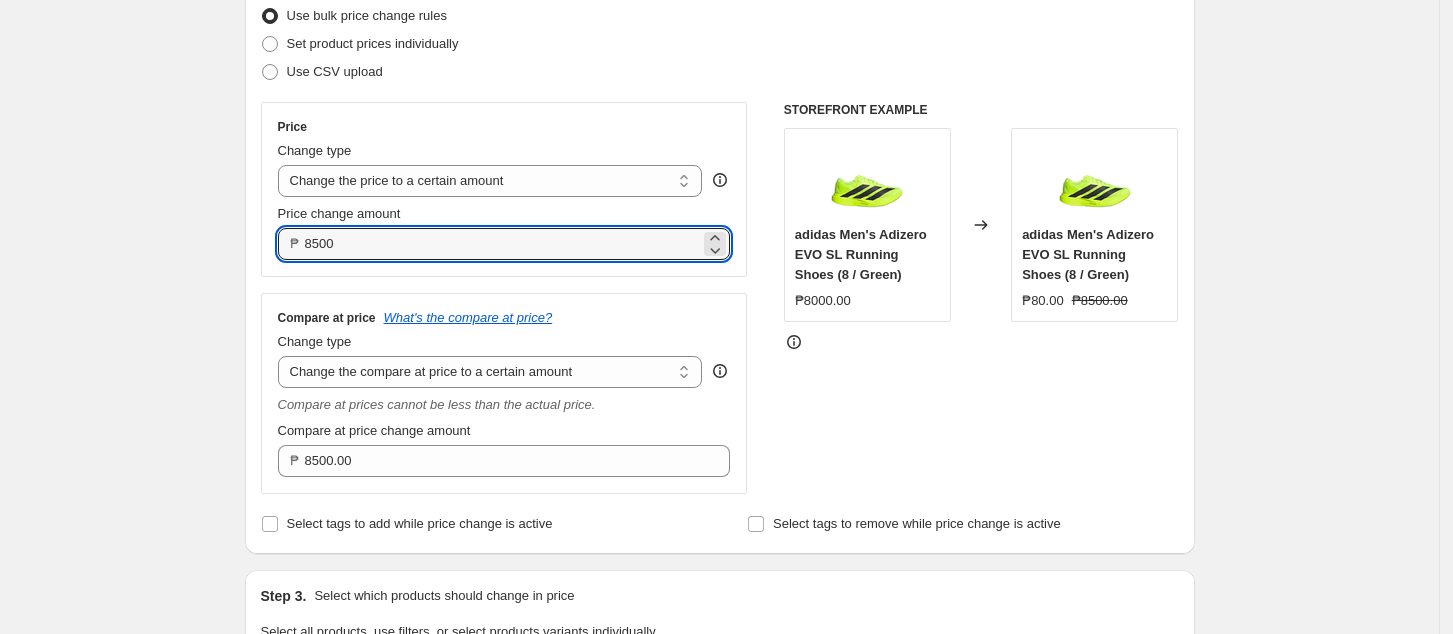 type on "8500.00" 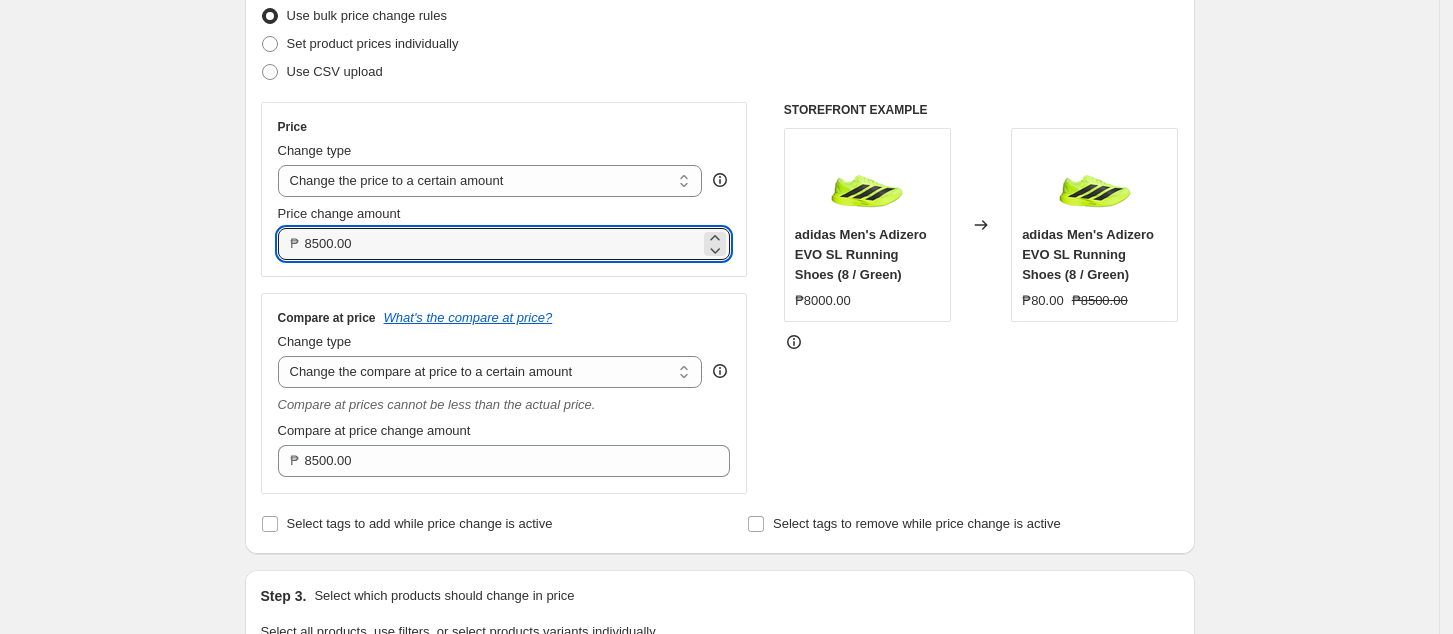 drag, startPoint x: 960, startPoint y: 402, endPoint x: 898, endPoint y: 376, distance: 67.23094 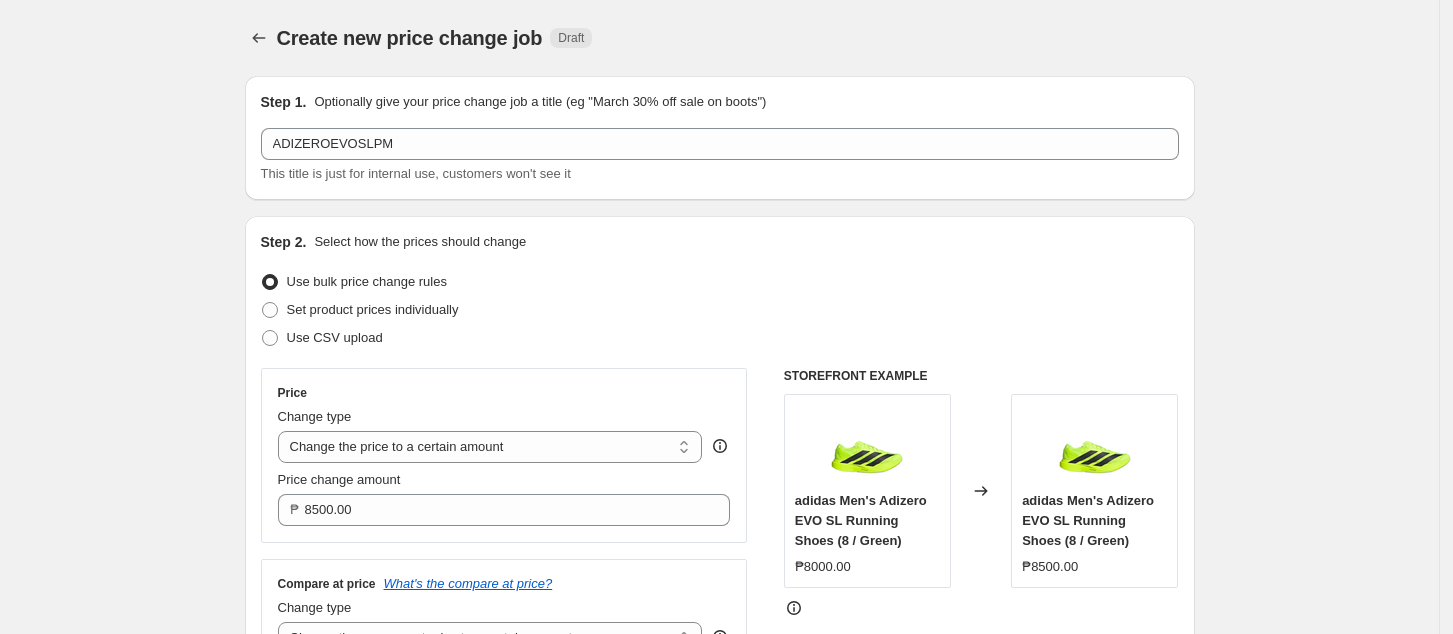 scroll, scrollTop: 133, scrollLeft: 0, axis: vertical 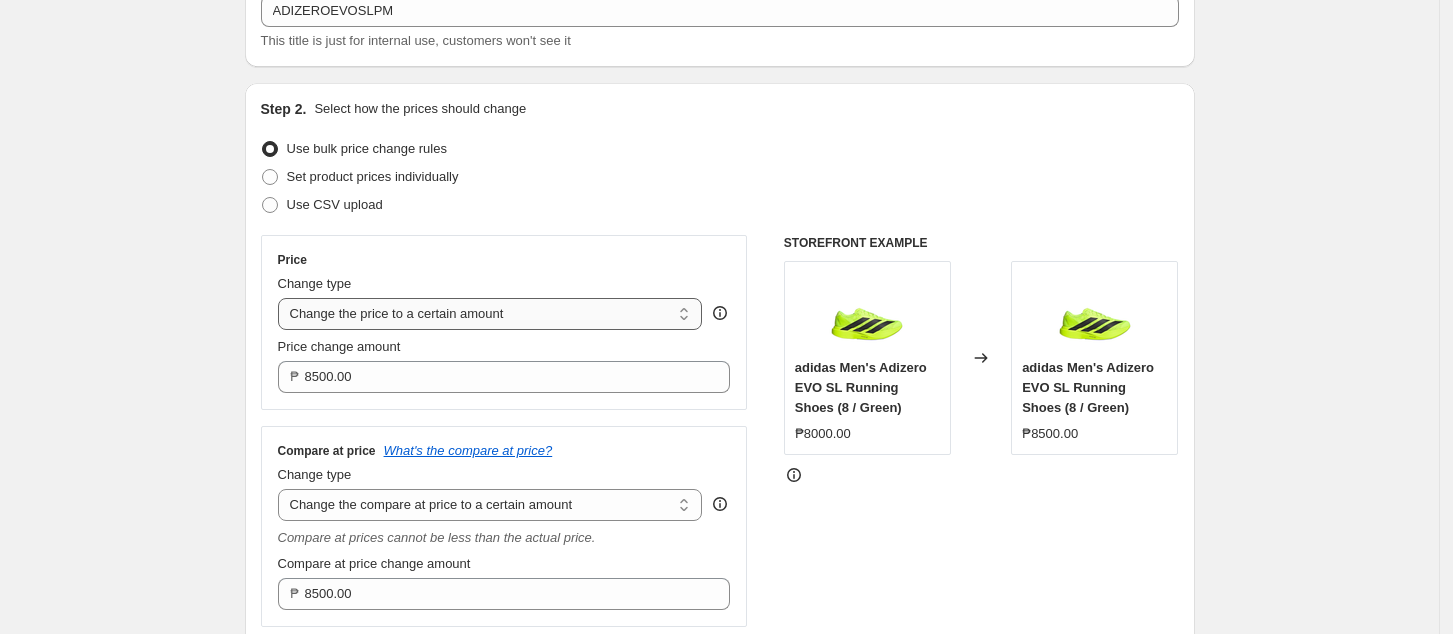 click on "Change the price to a certain amount Change the price by a certain amount Change the price by a certain percentage Change the price to the current compare at price (price before sale) Change the price by a certain amount relative to the compare at price Change the price by a certain percentage relative to the compare at price Don't change the price Change the price by a certain percentage relative to the cost per item Change price to certain cost margin" at bounding box center [490, 314] 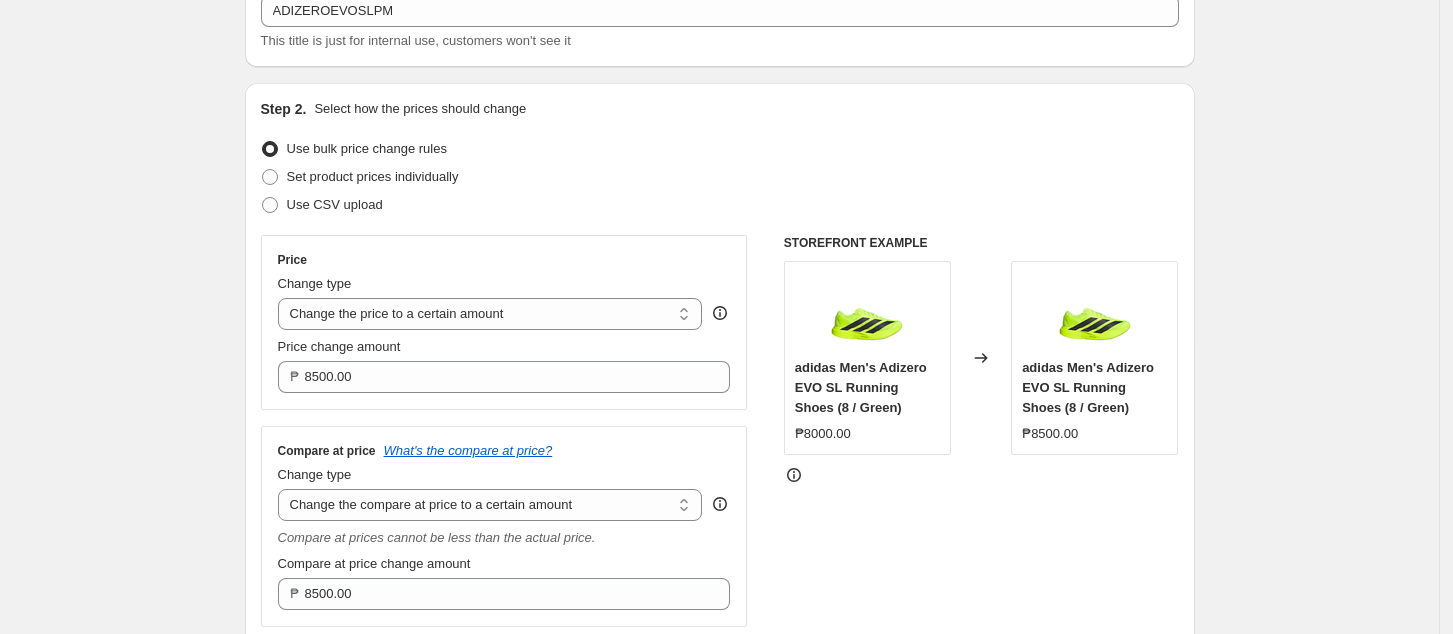 click on "STOREFRONT EXAMPLE adidas Men's Adizero EVO SL Running Shoes (8 / Green) ₱8000.00 Changed to adidas Men's Adizero EVO SL Running Shoes (8 / Green) ₱8500.00" at bounding box center (981, 431) 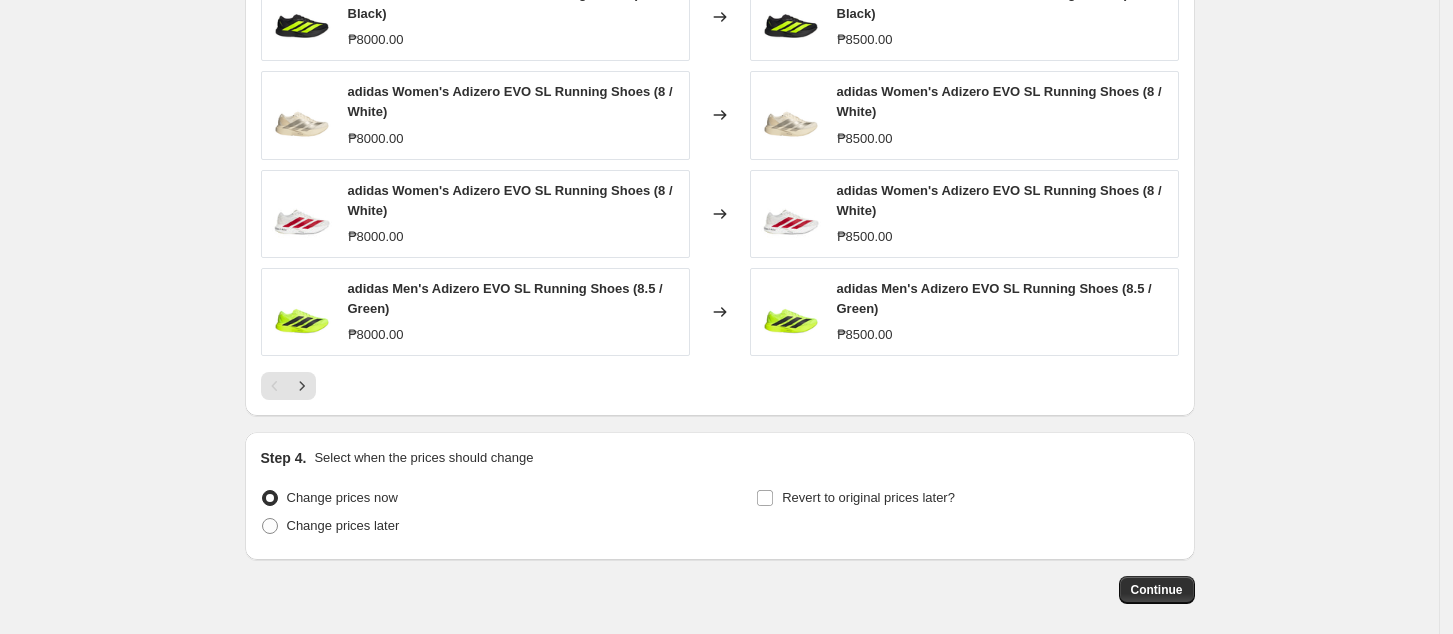 scroll, scrollTop: 1391, scrollLeft: 0, axis: vertical 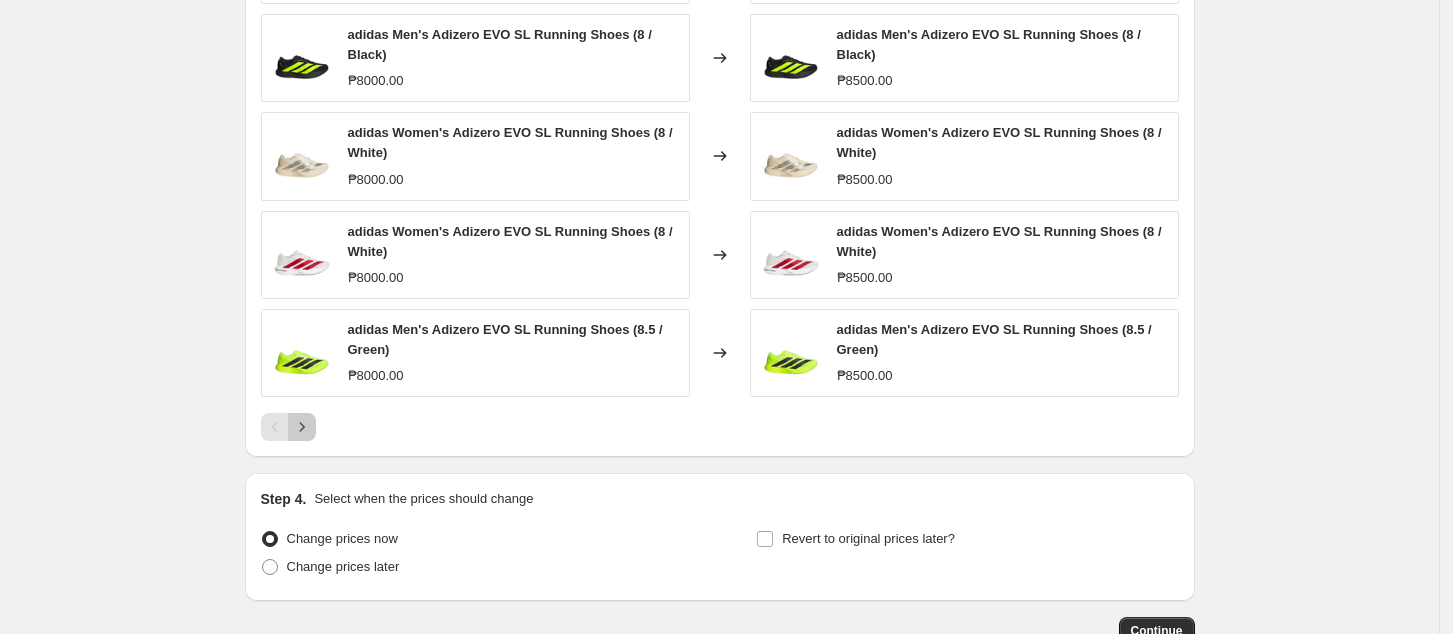 click 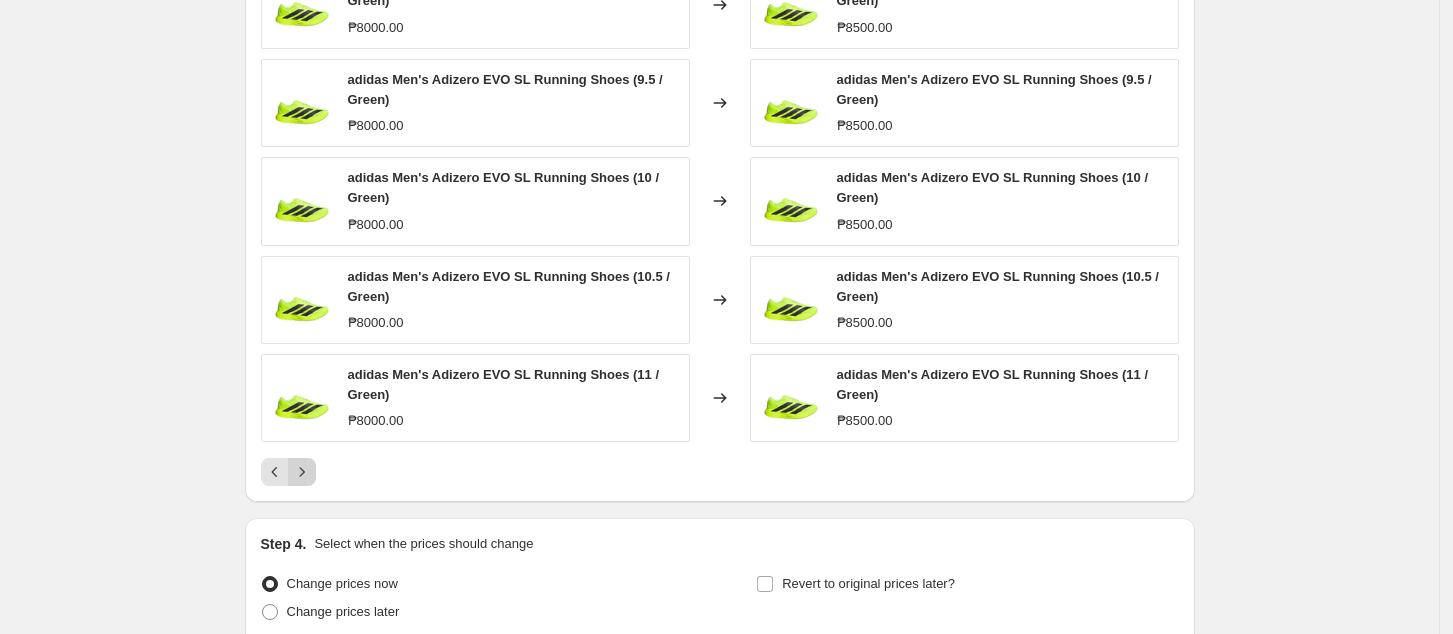 scroll, scrollTop: 1391, scrollLeft: 0, axis: vertical 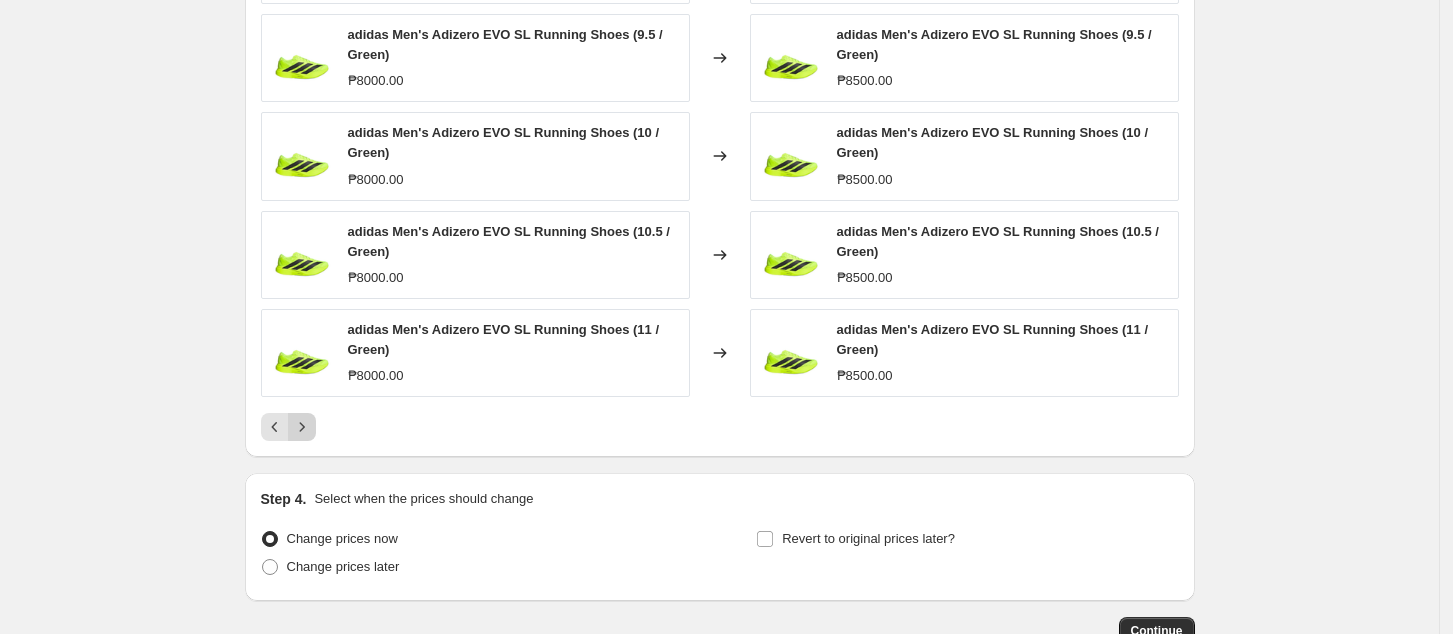 click 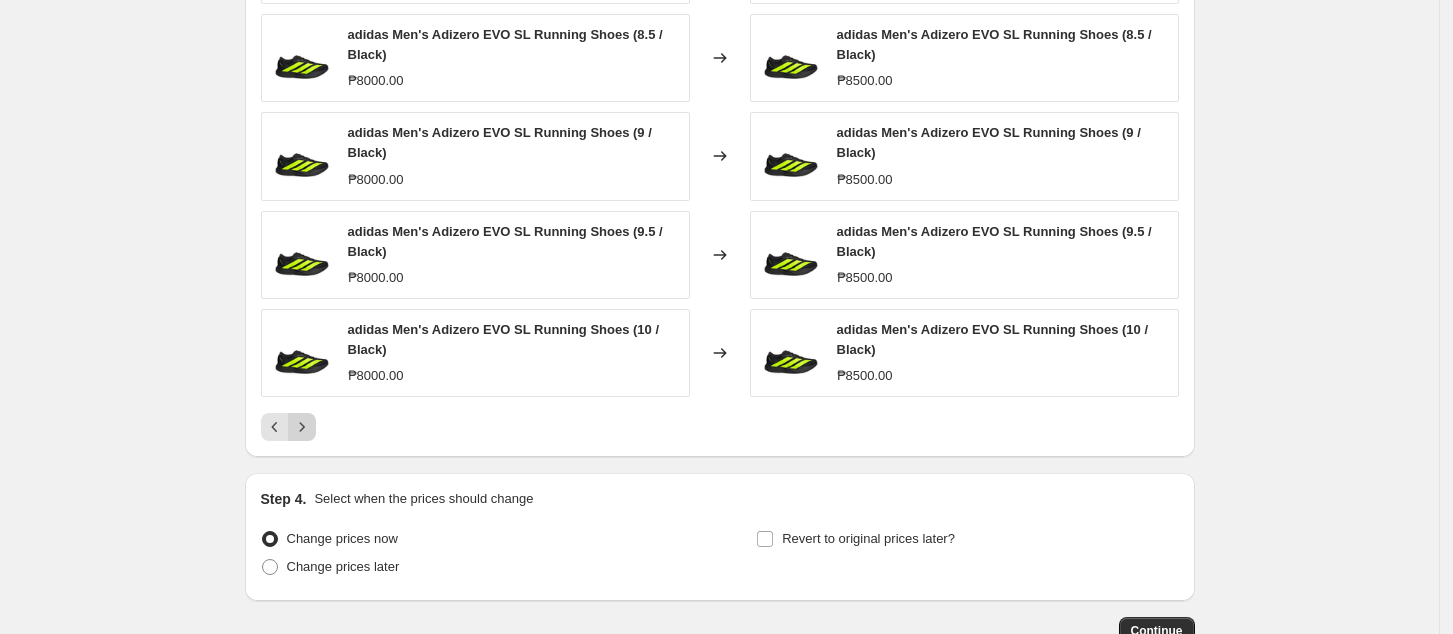 click 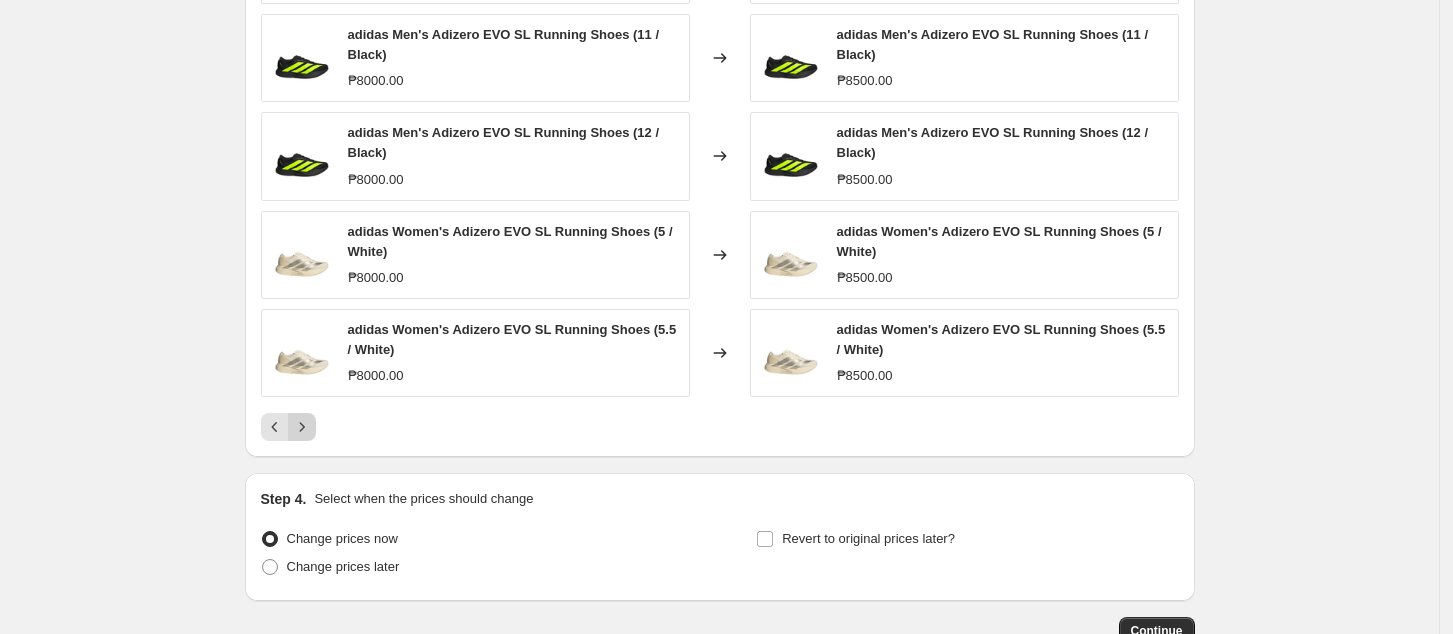 click 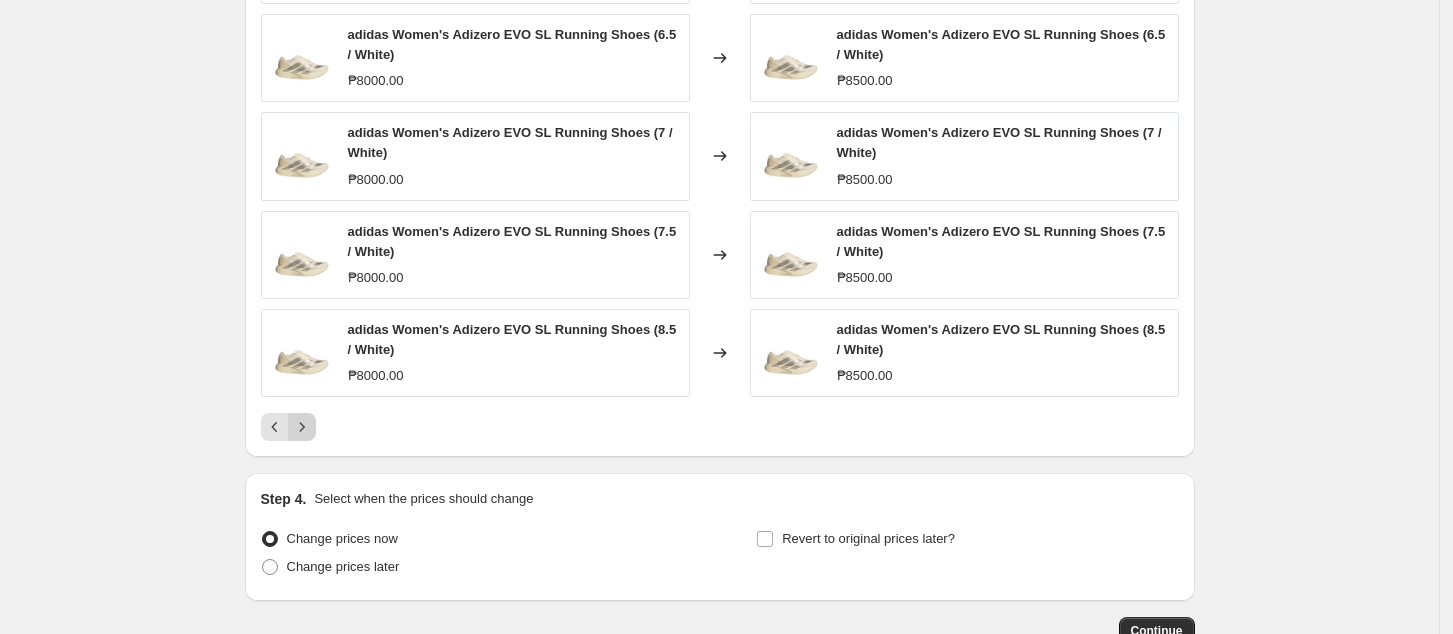click 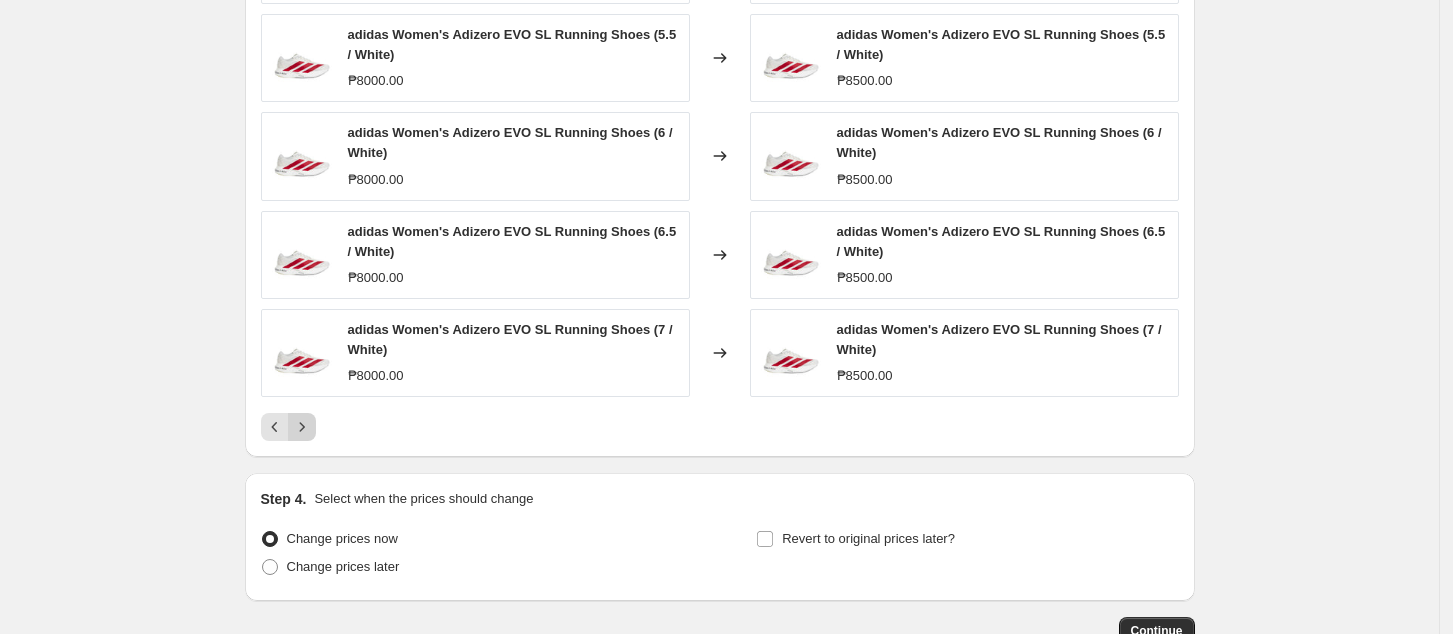 click 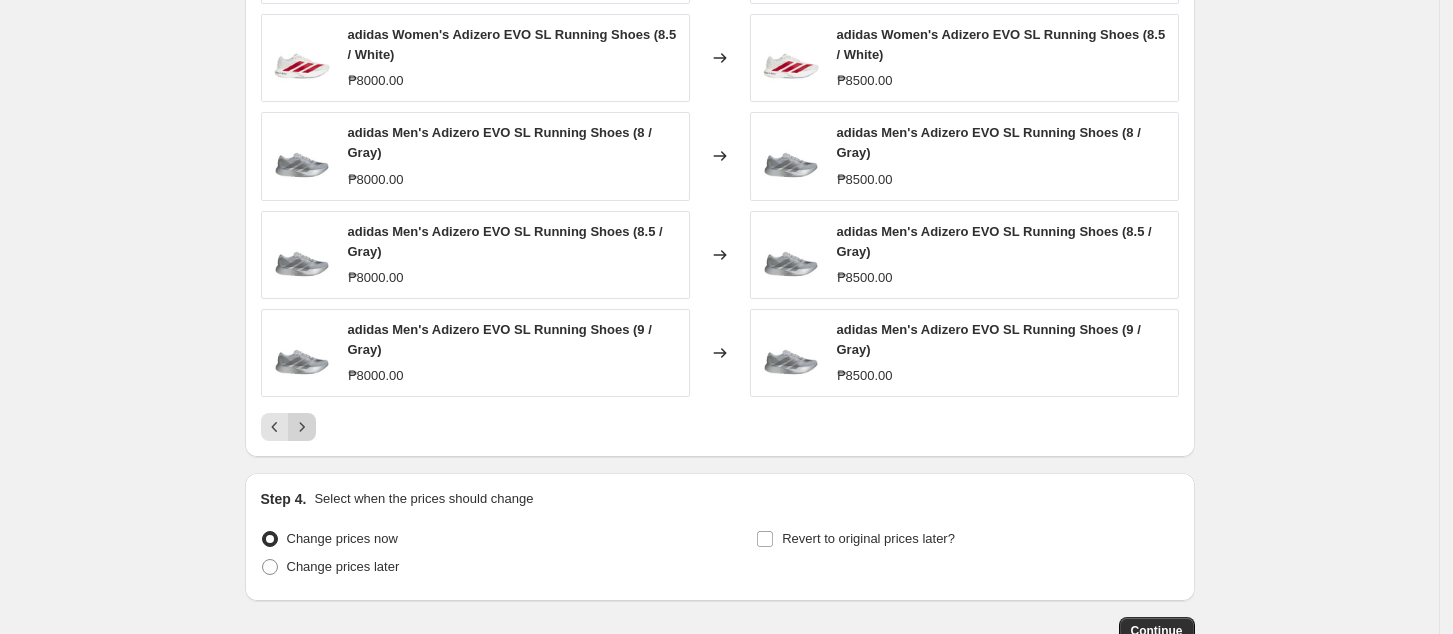 click 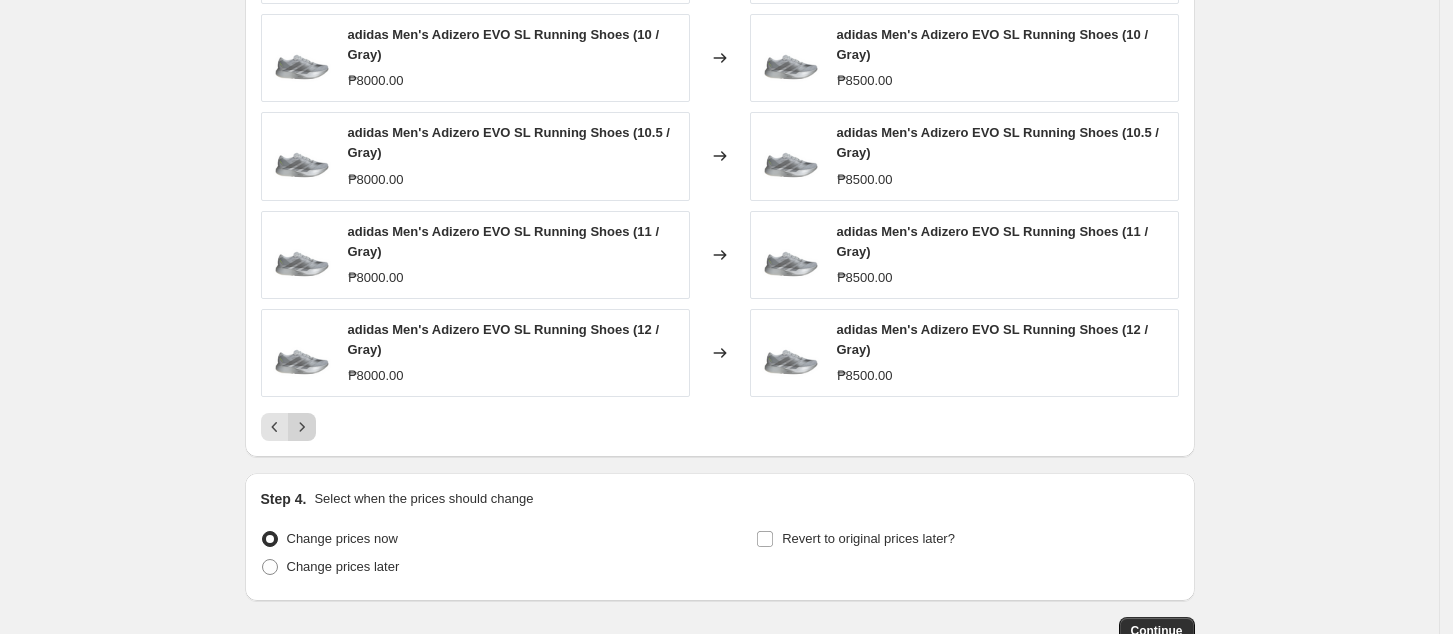 click 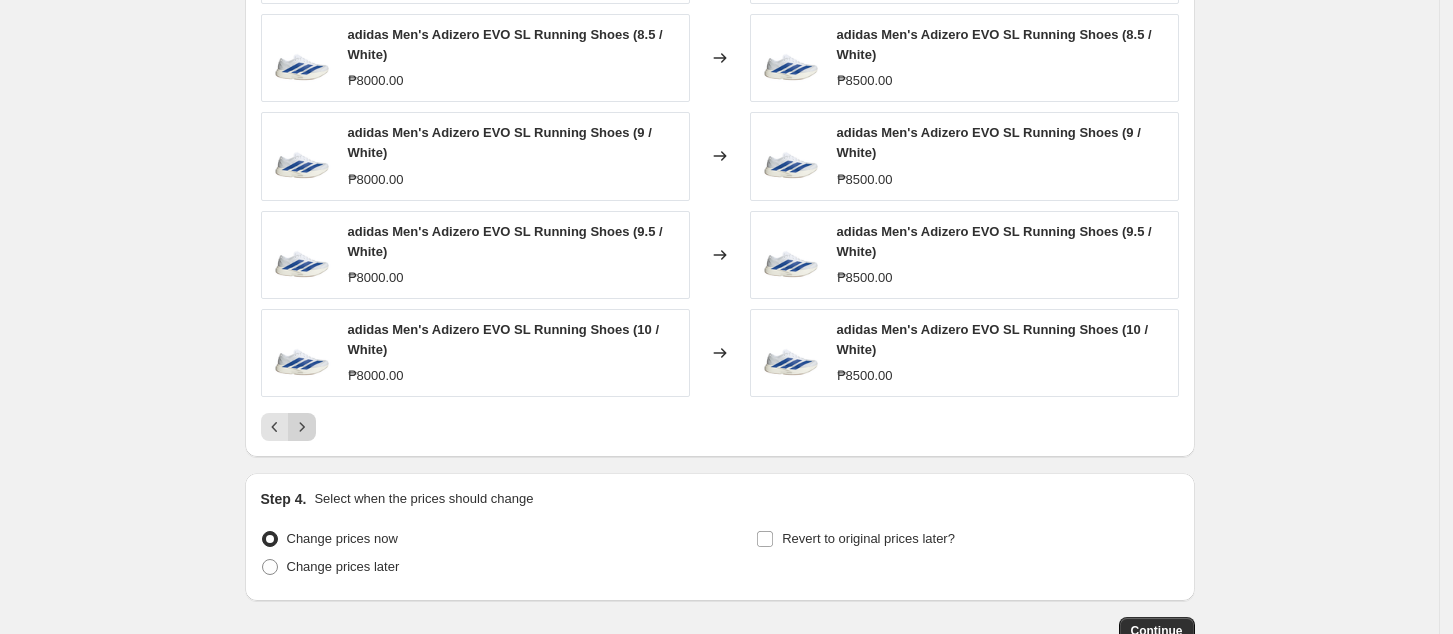 click 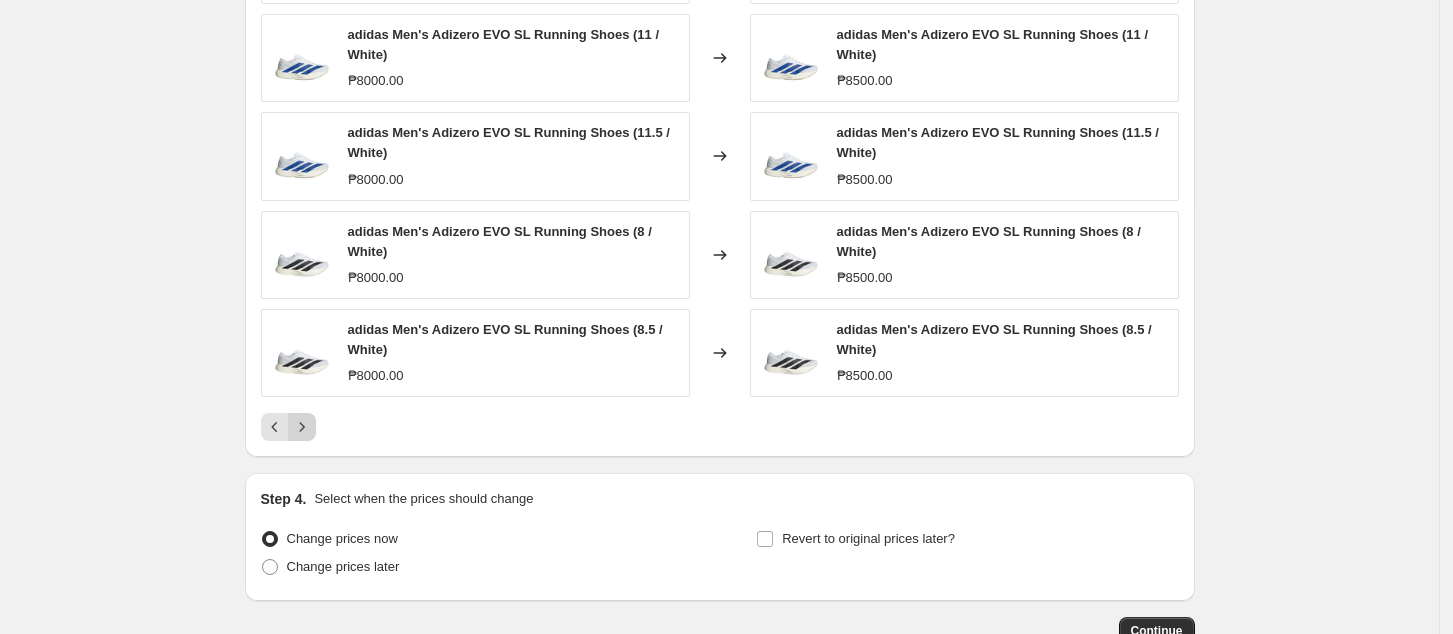 click 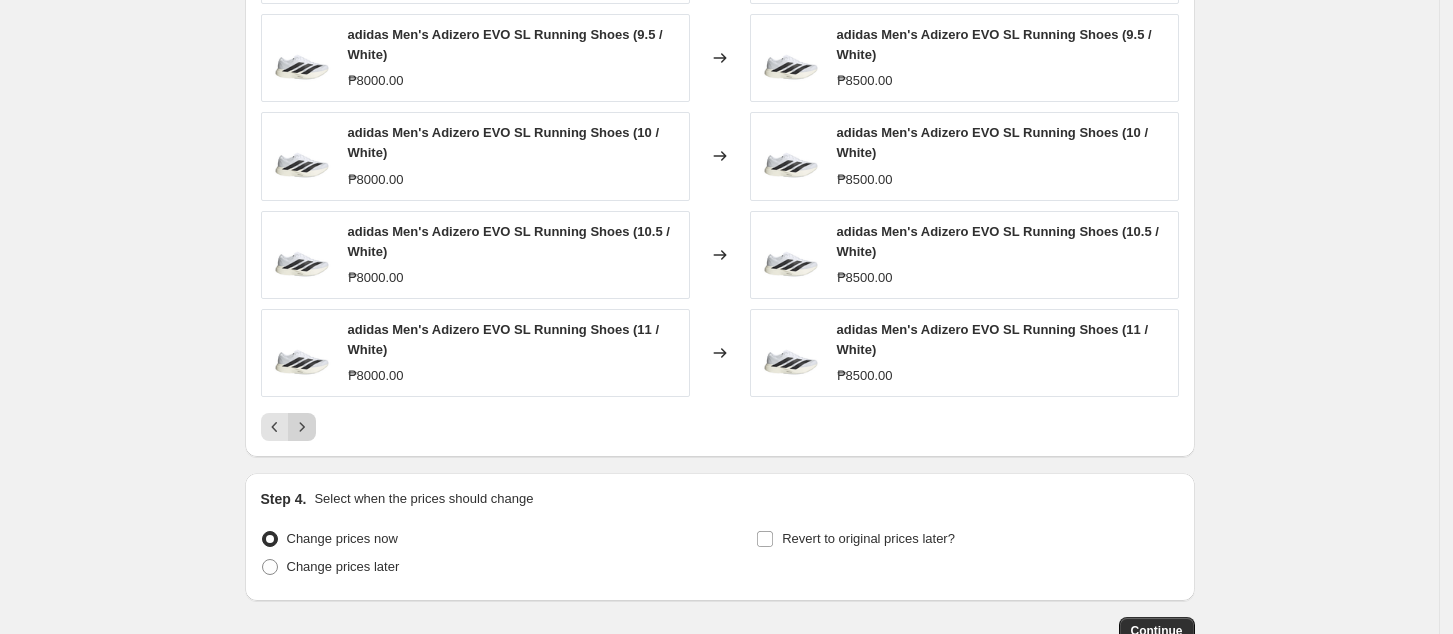 click 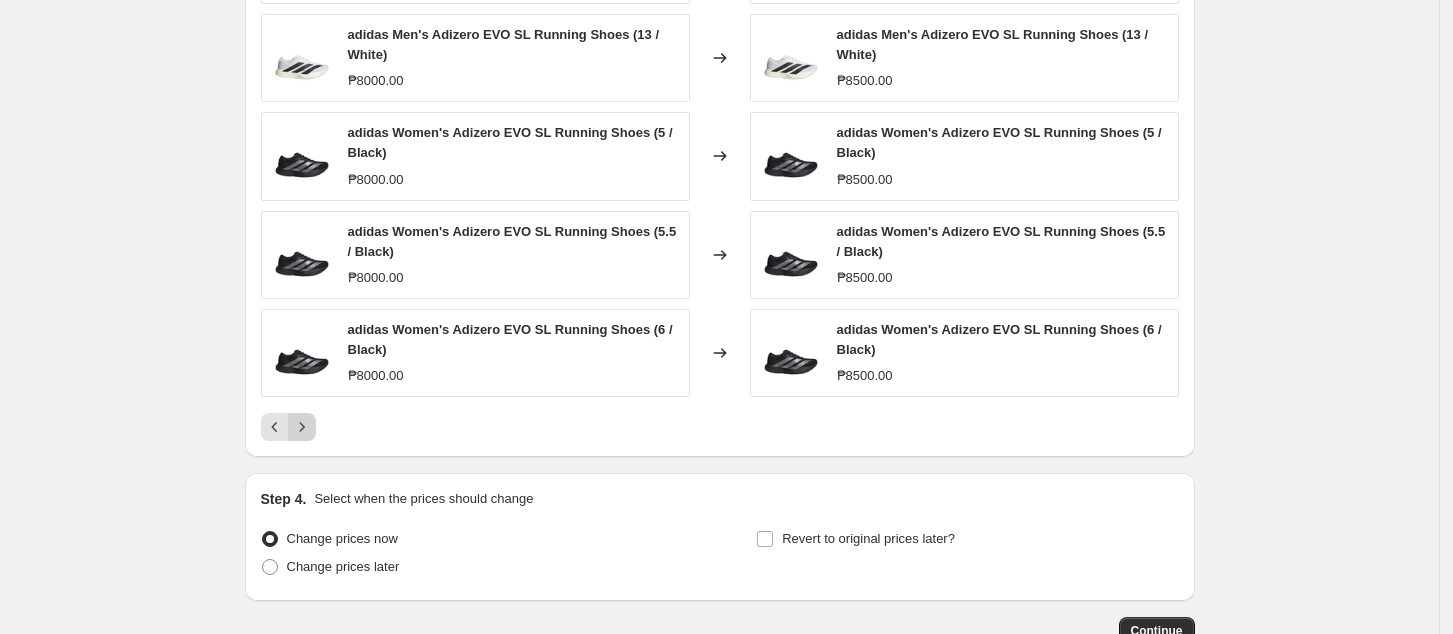 click 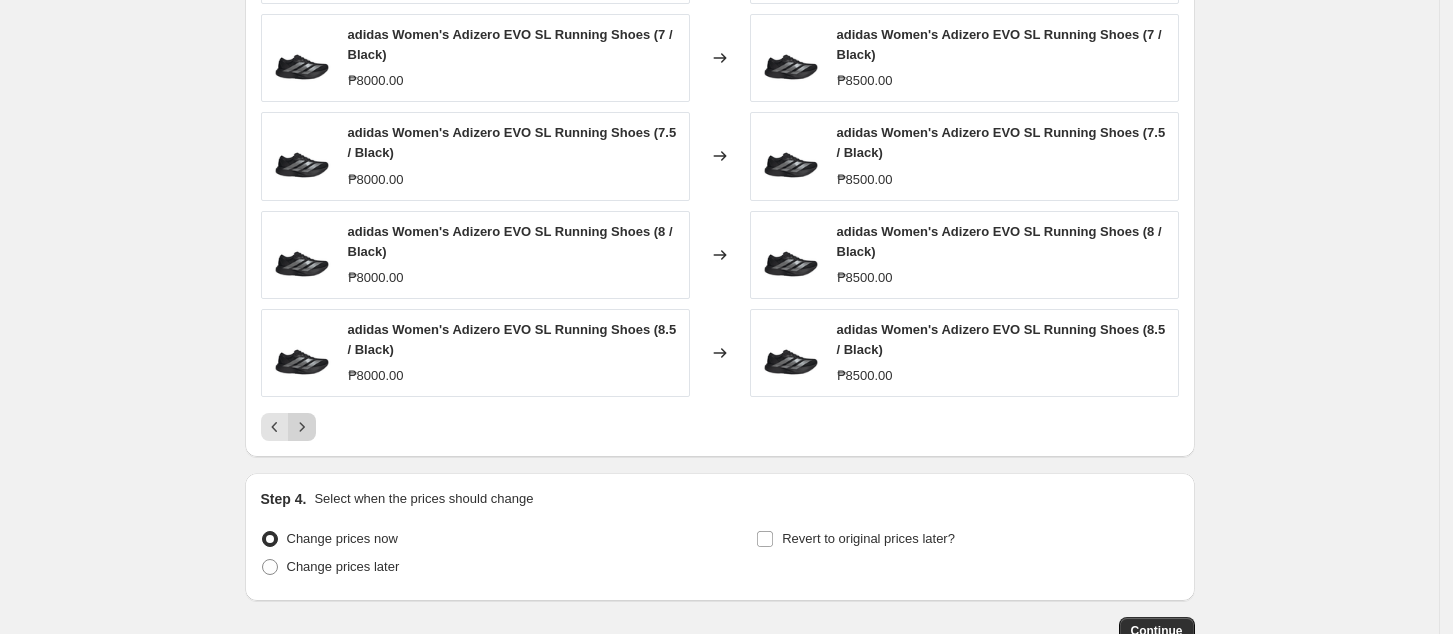 click at bounding box center (302, 427) 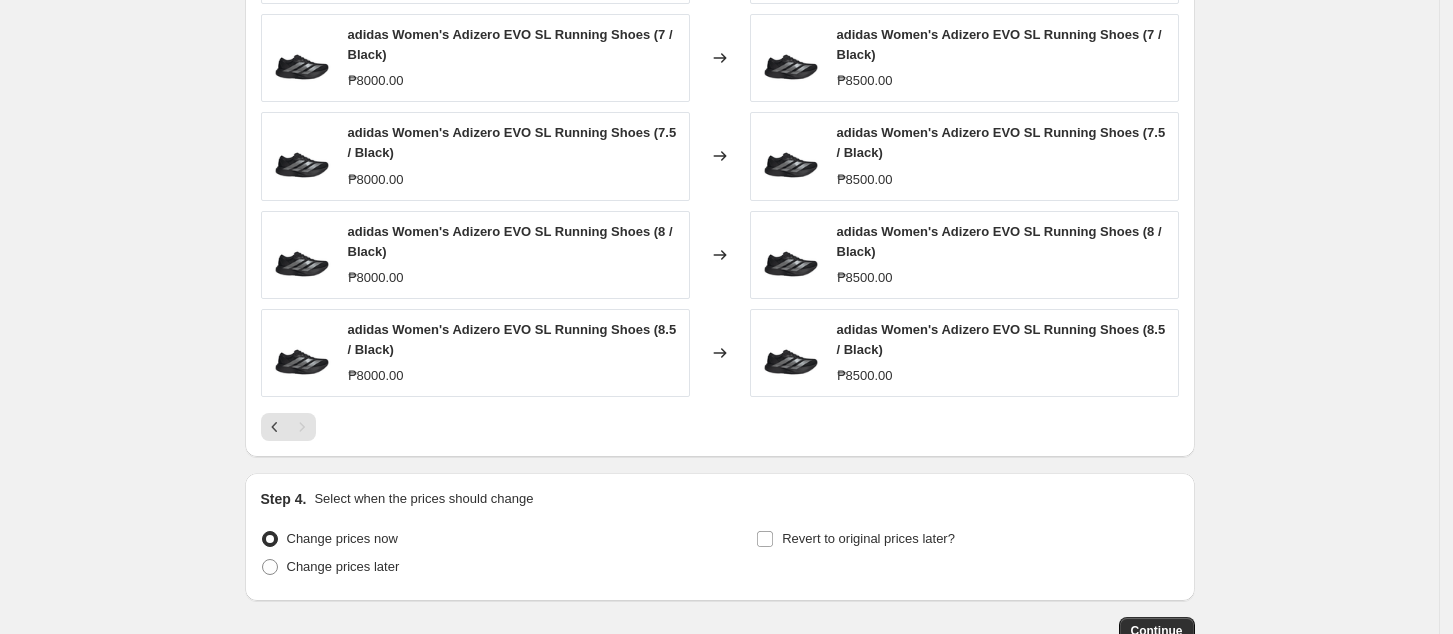 scroll, scrollTop: 1257, scrollLeft: 0, axis: vertical 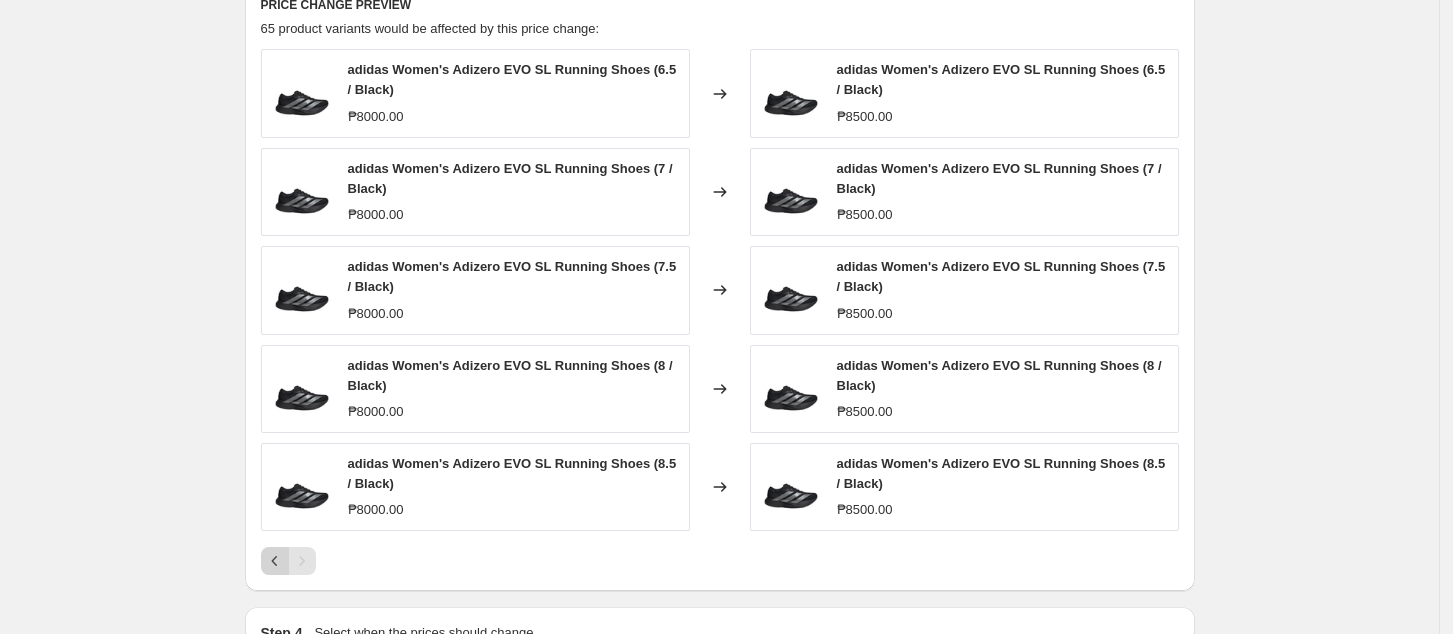 click 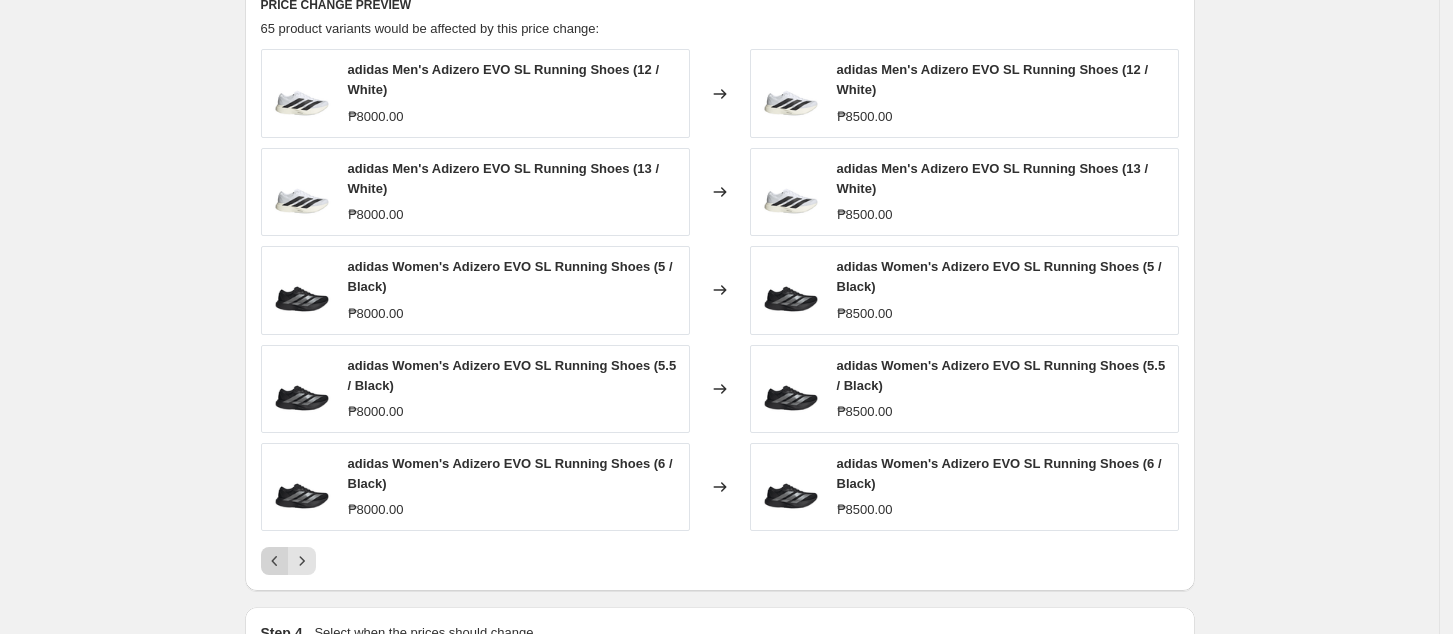click 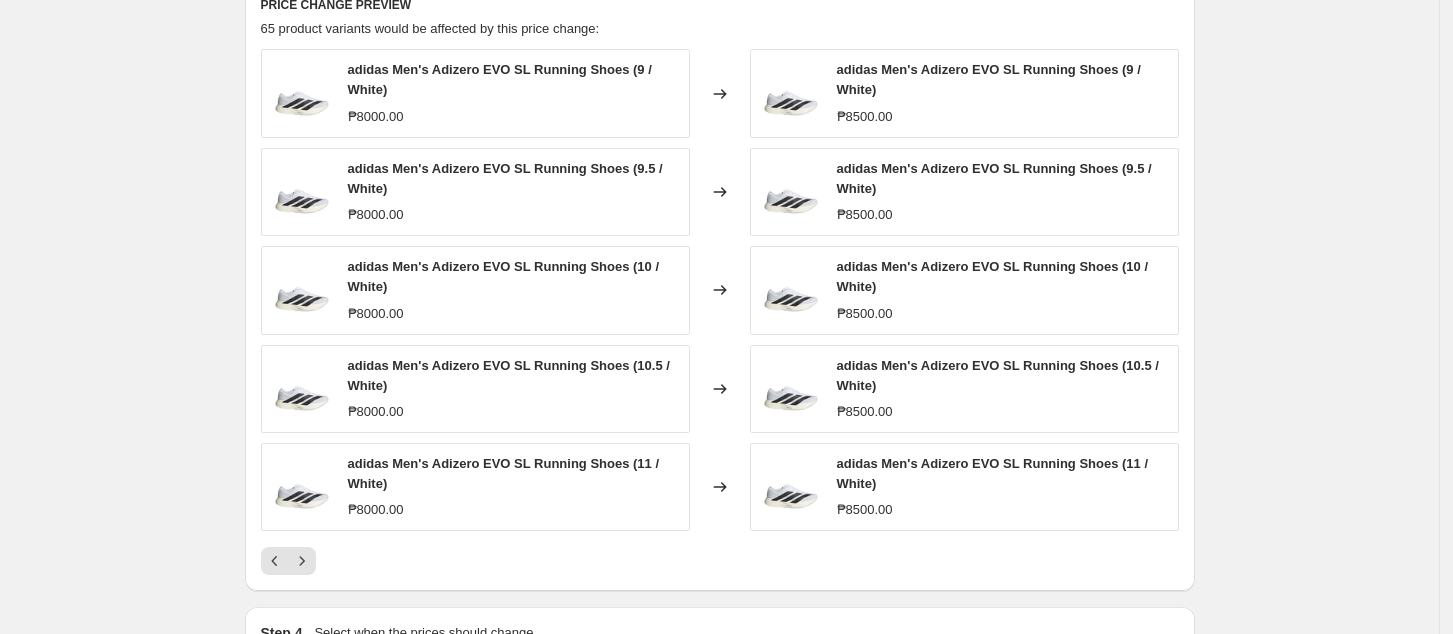click 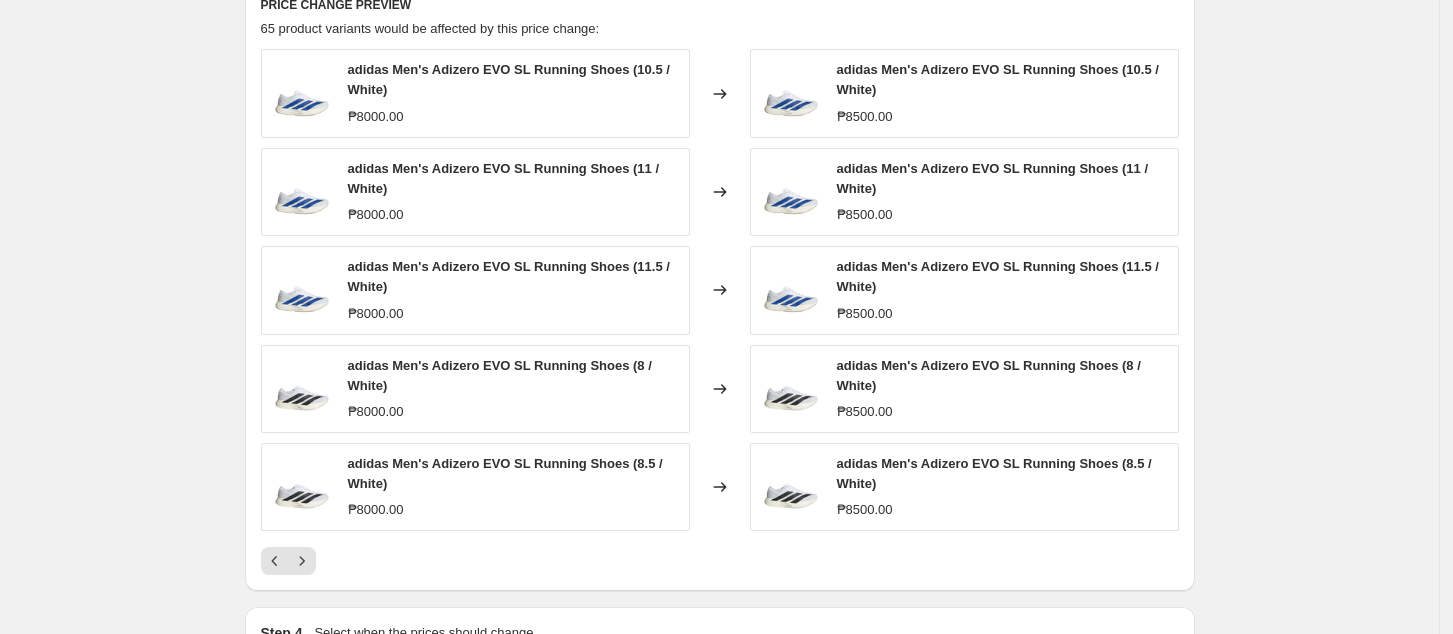 click 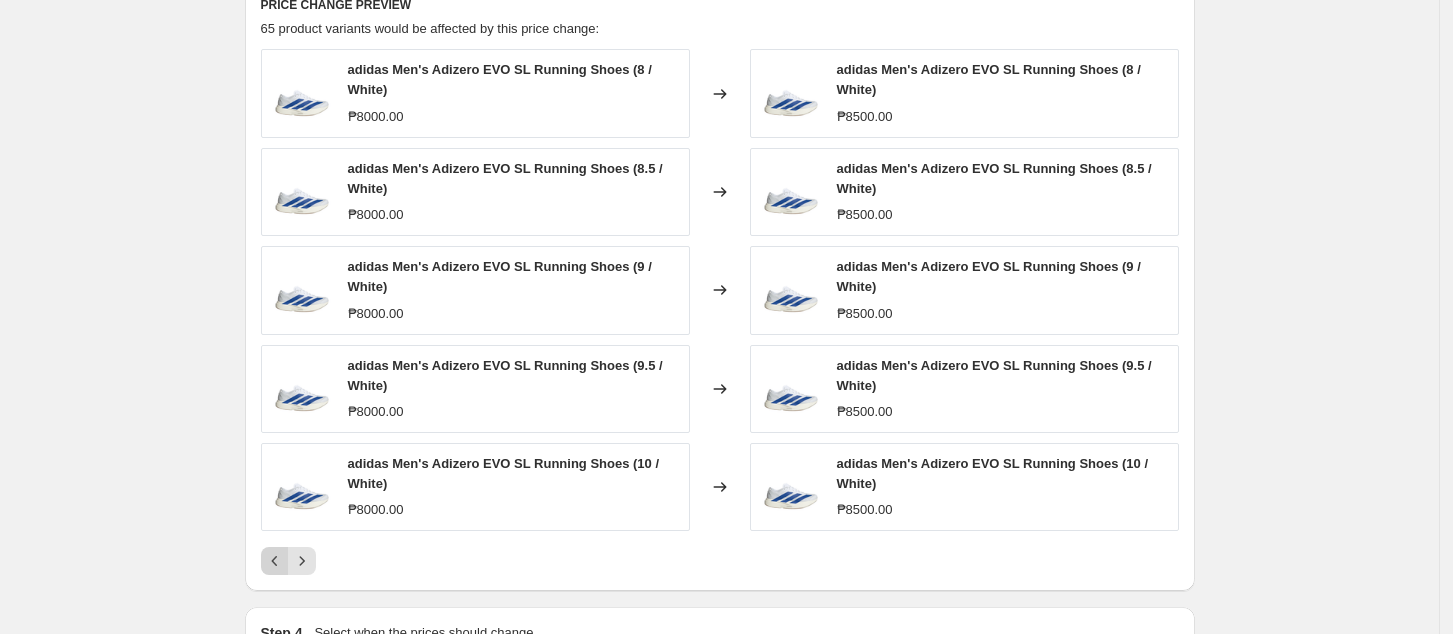 click at bounding box center (275, 561) 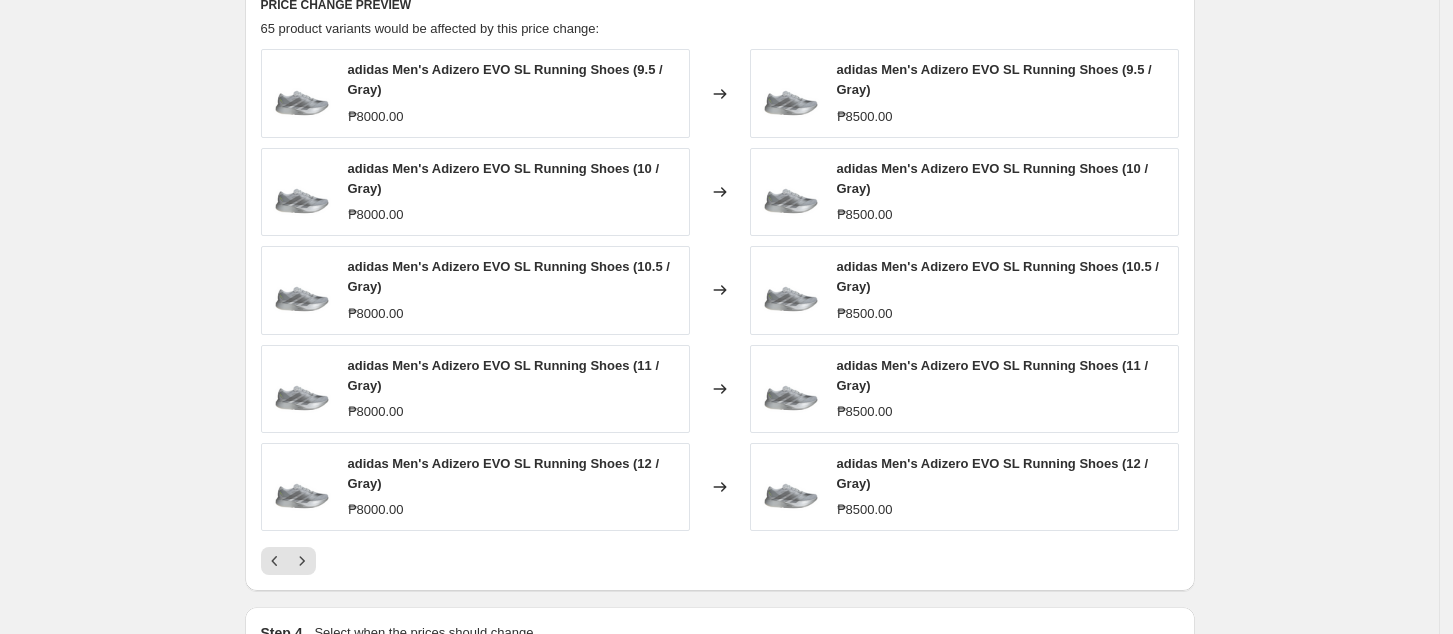 click 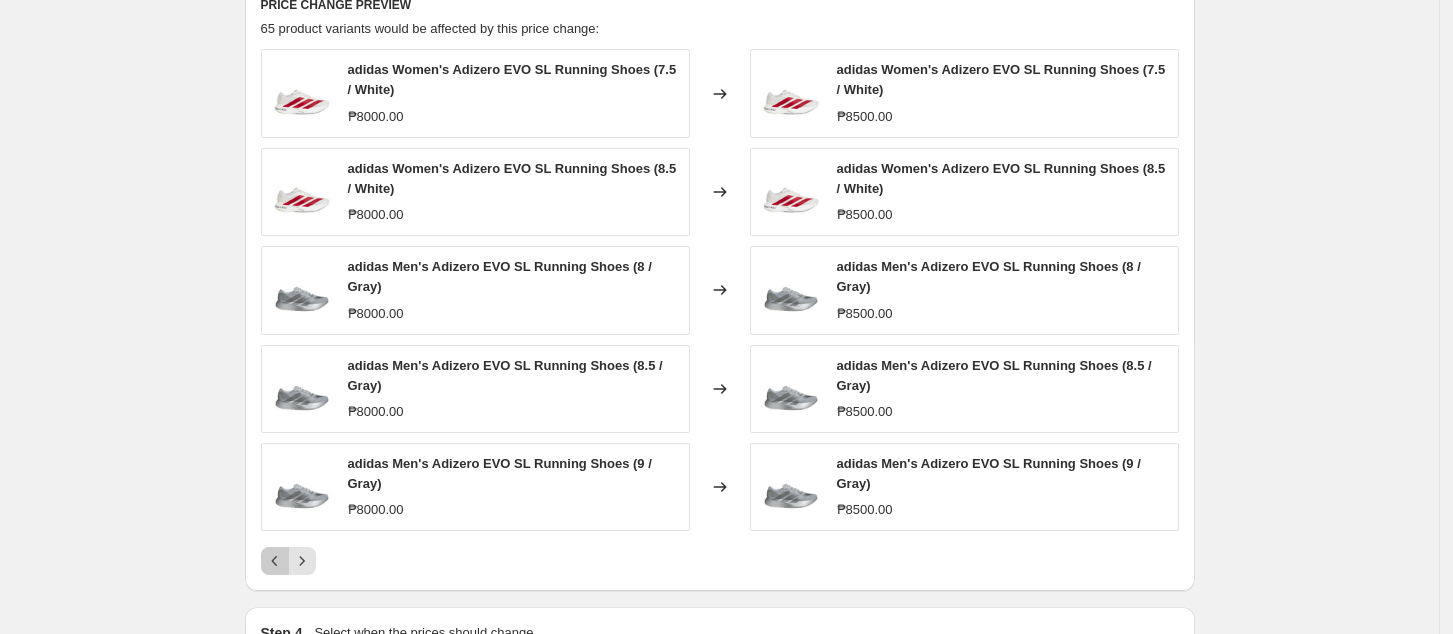 click 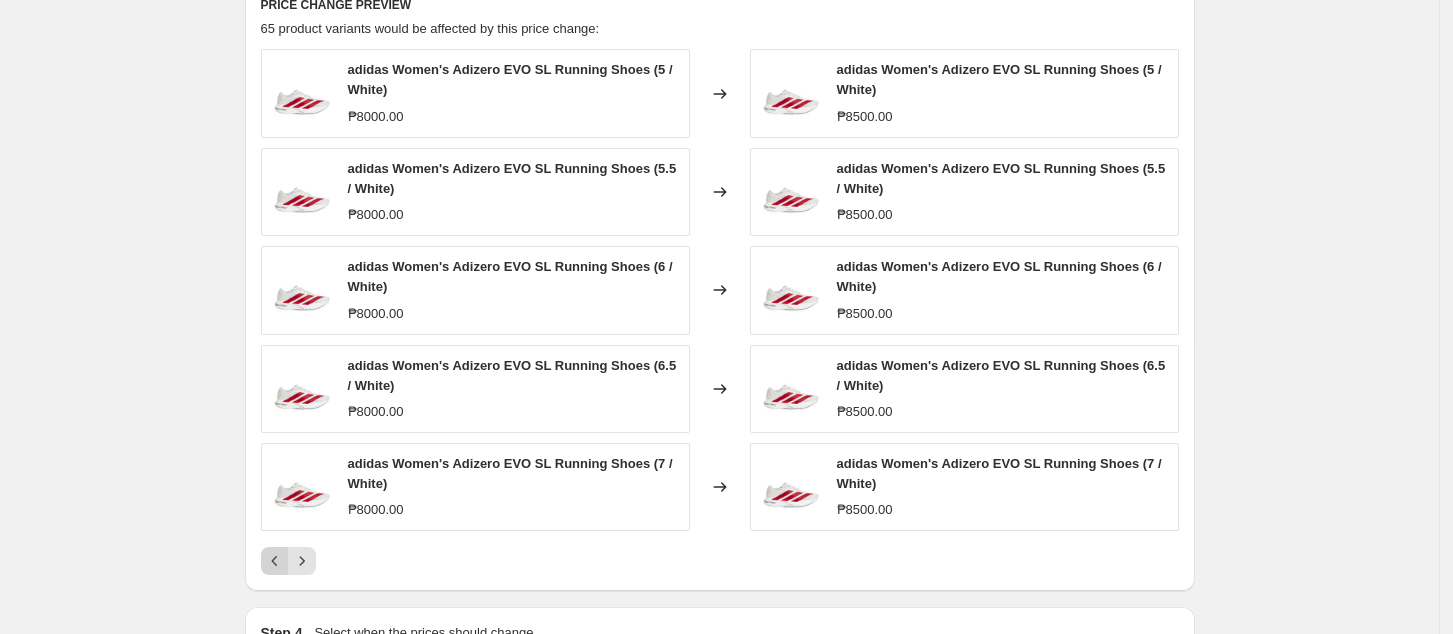 click 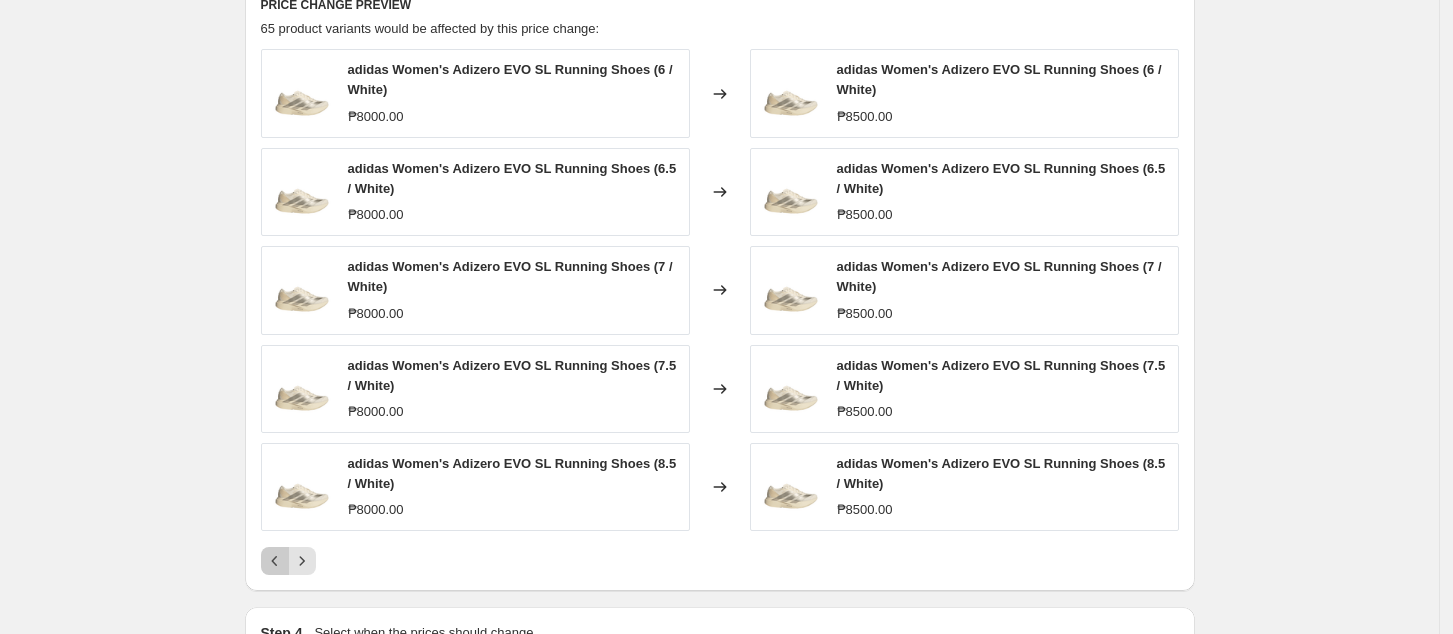 click 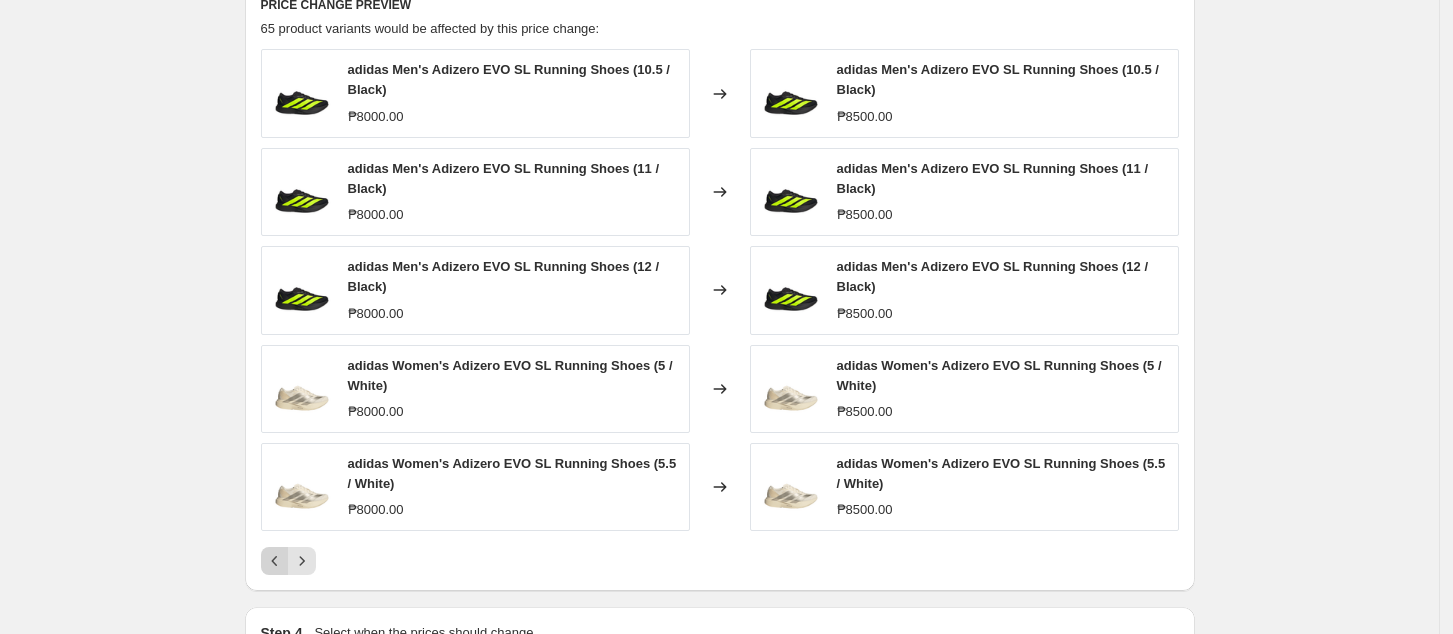 click 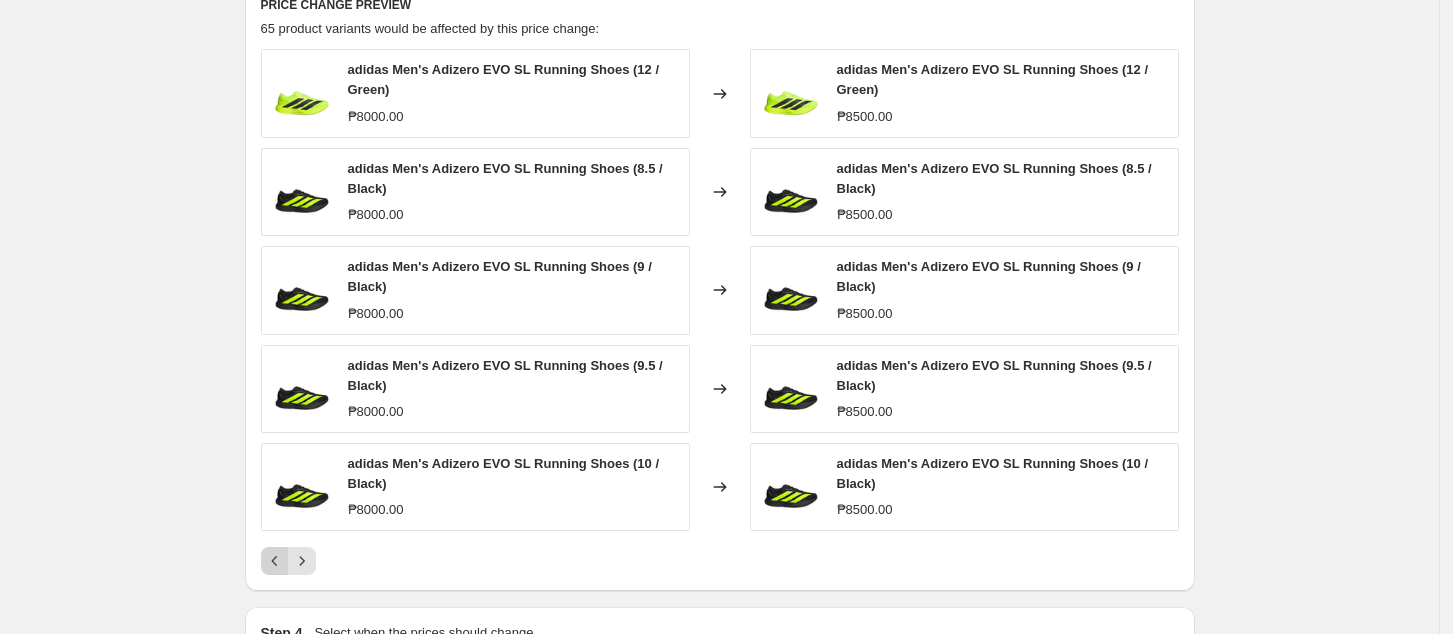 click 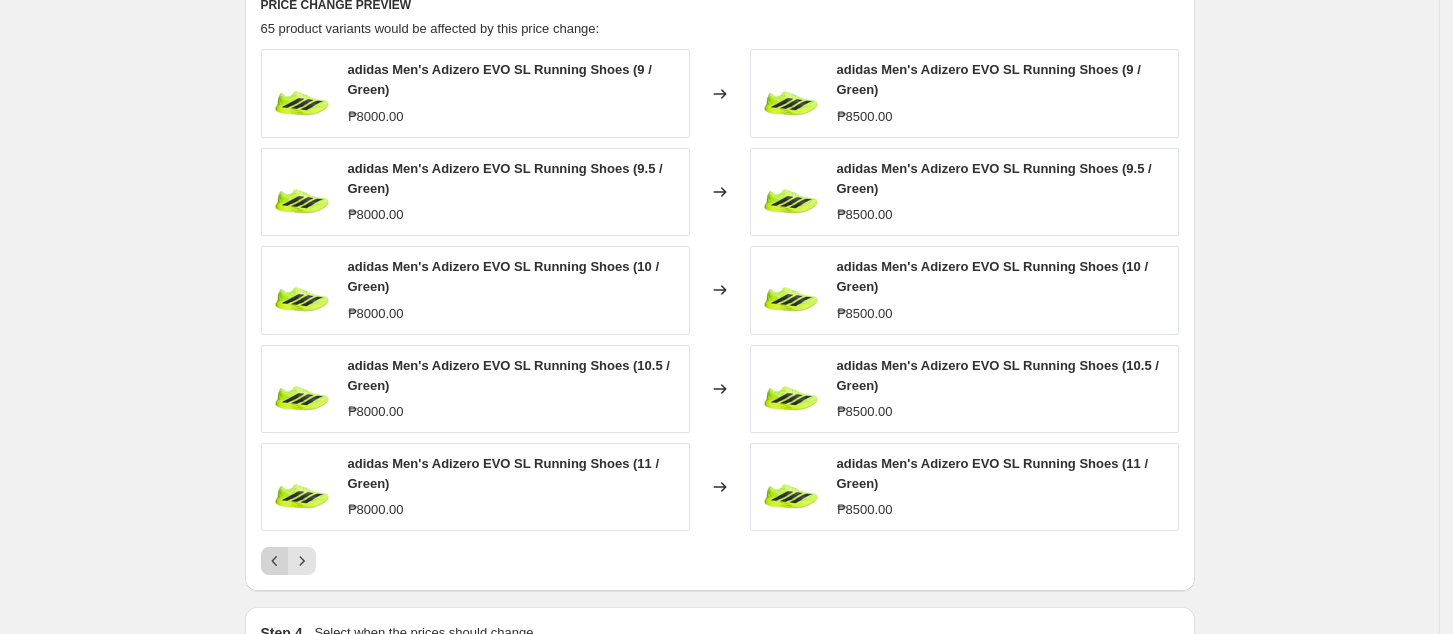 click 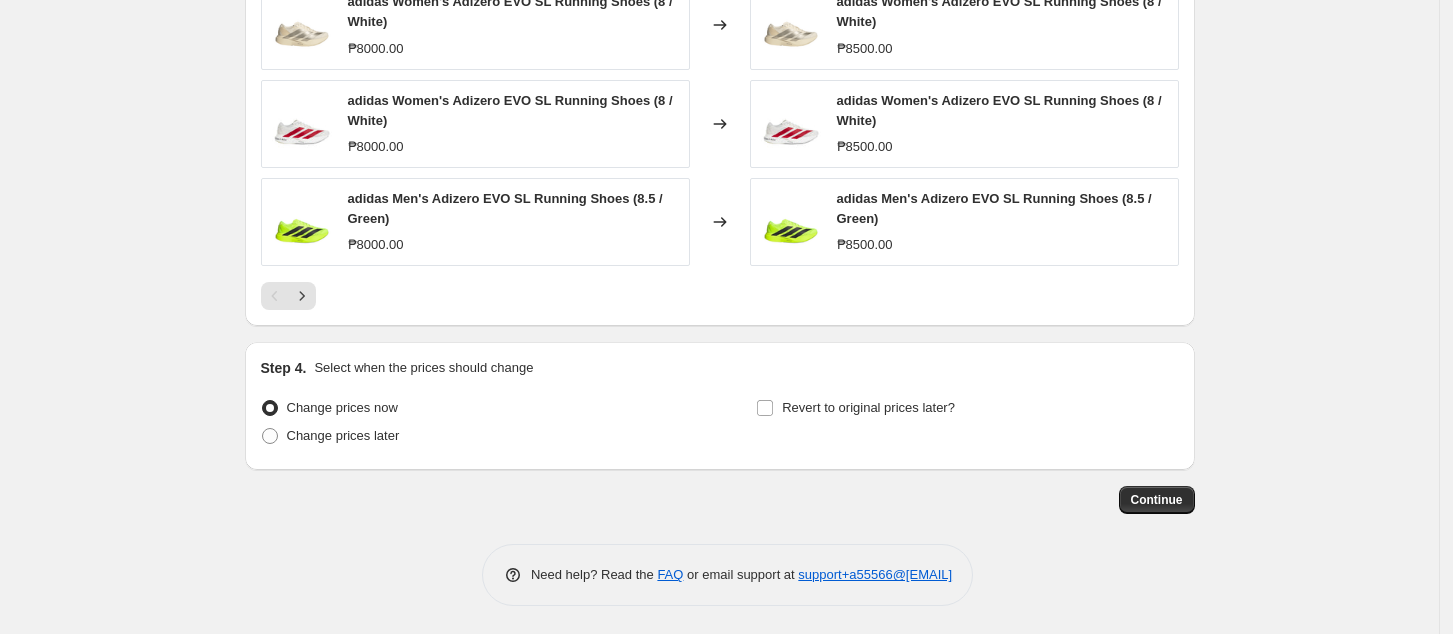 scroll, scrollTop: 1524, scrollLeft: 0, axis: vertical 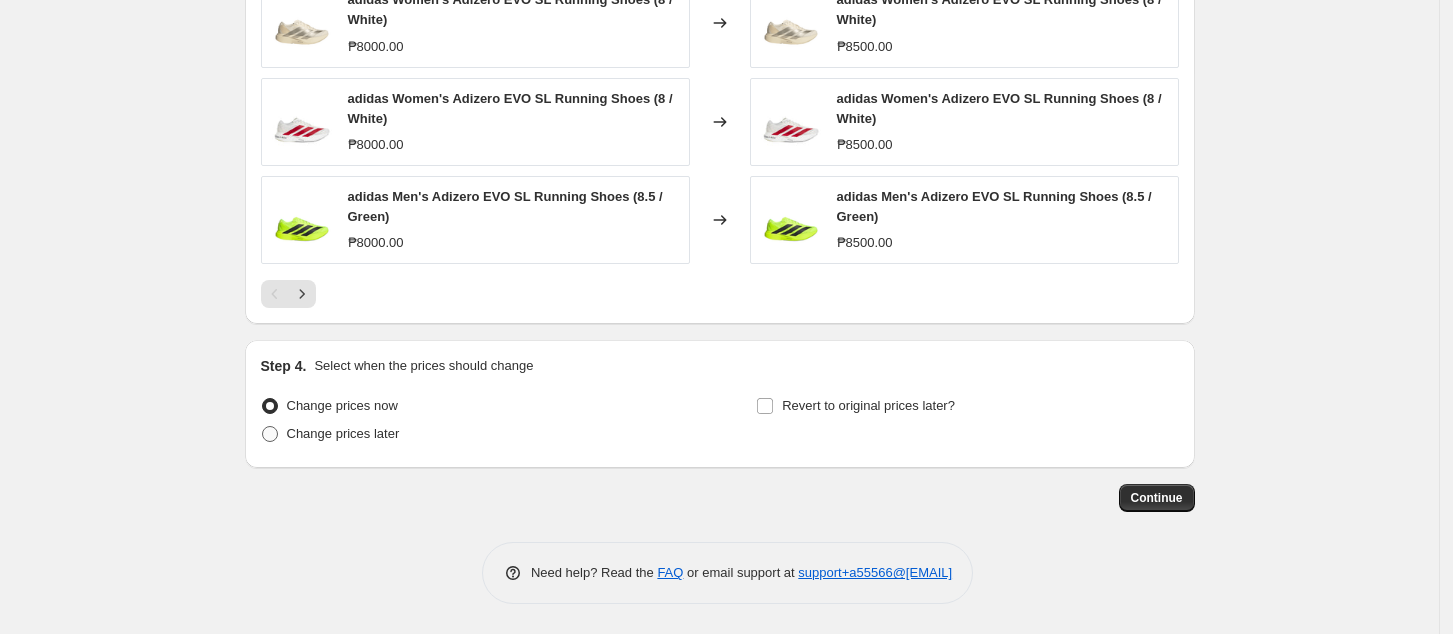 click on "Change prices later" at bounding box center (343, 433) 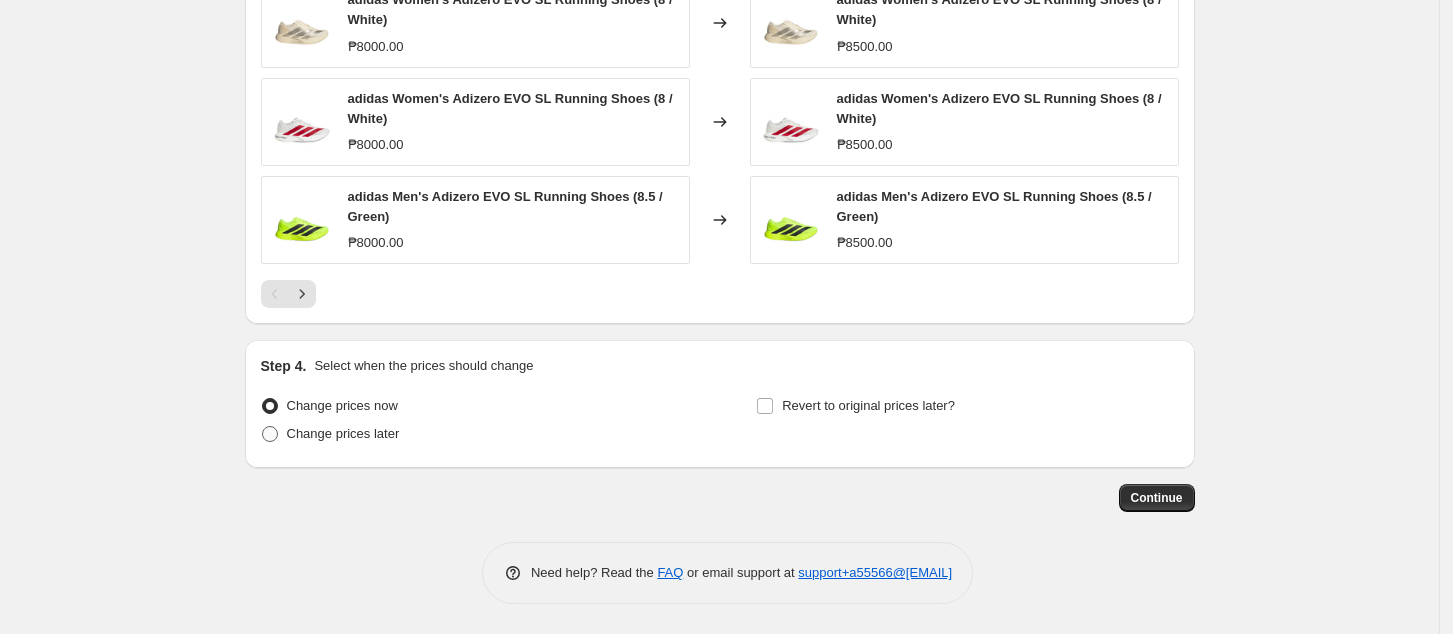 radio on "true" 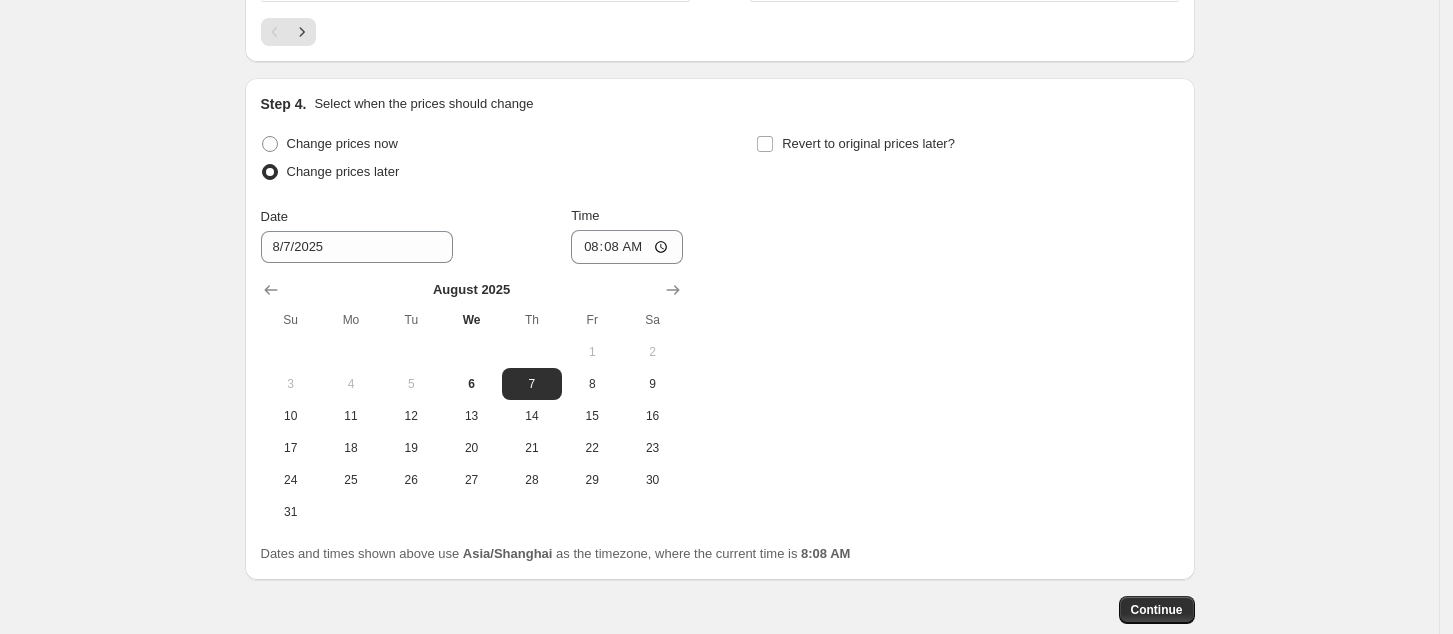 scroll, scrollTop: 1898, scrollLeft: 0, axis: vertical 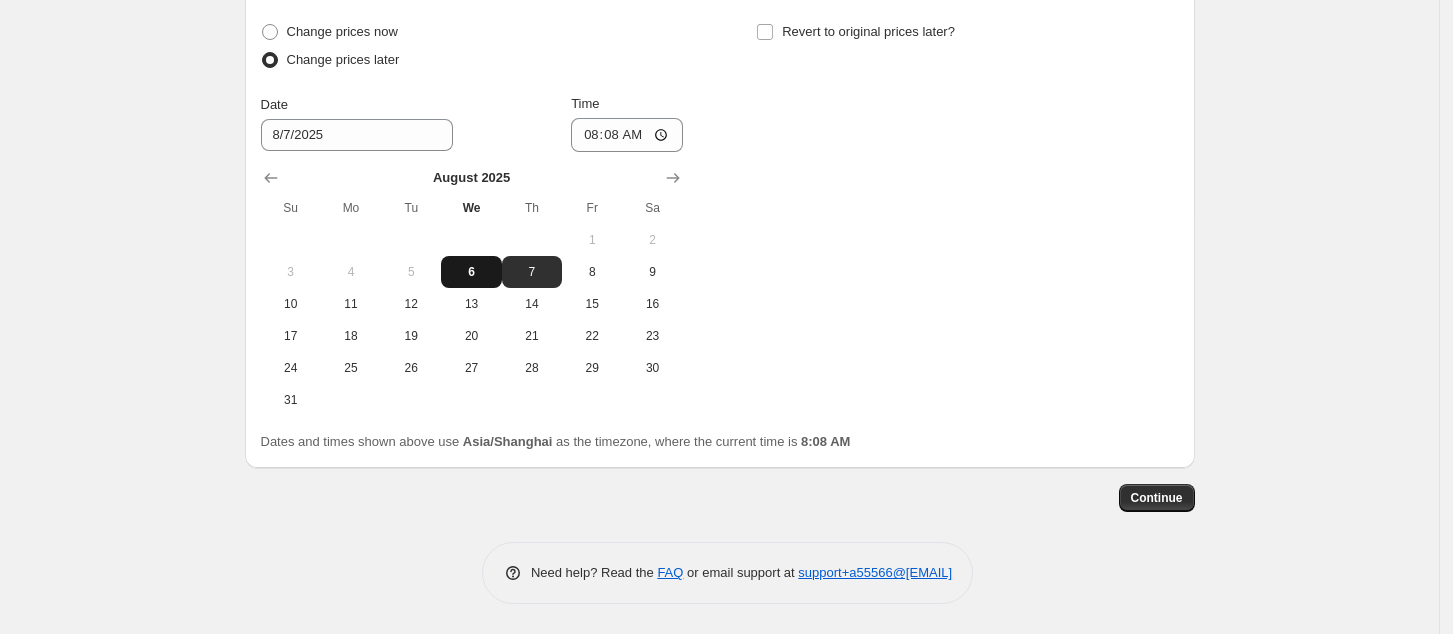 click on "6" at bounding box center (471, 272) 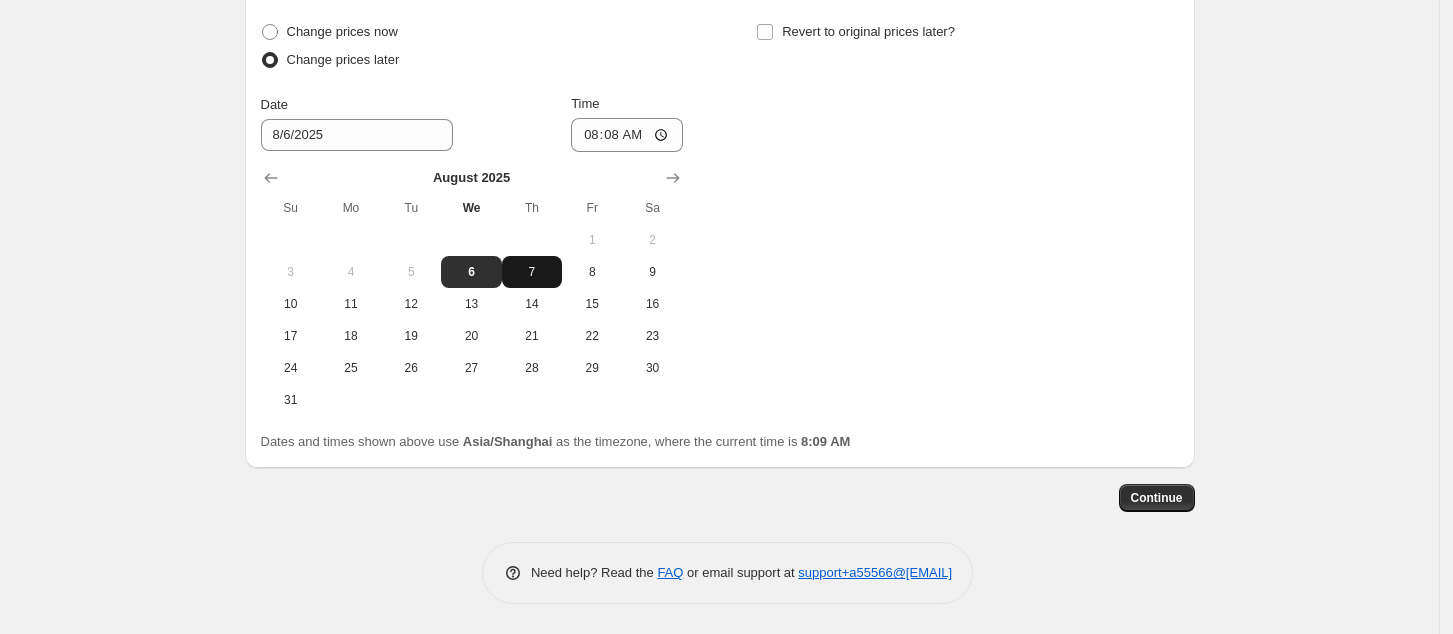 click on "7" at bounding box center [532, 272] 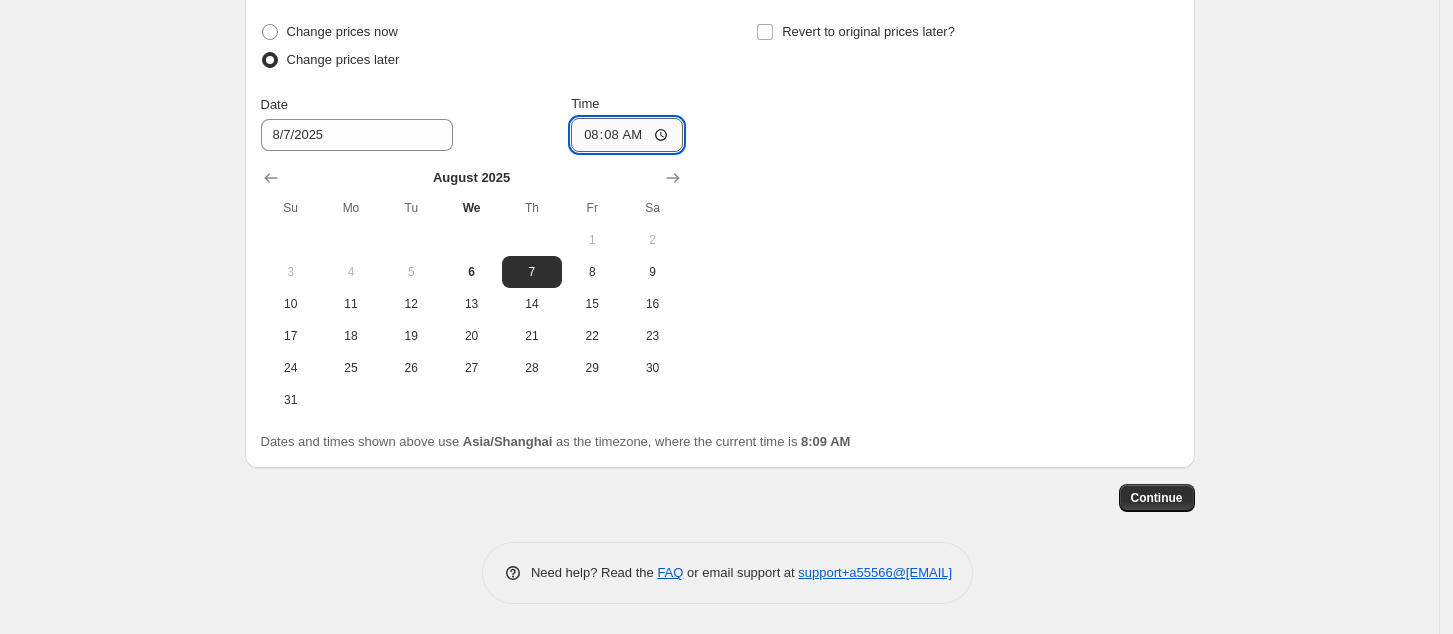 click on "08:08" at bounding box center (627, 135) 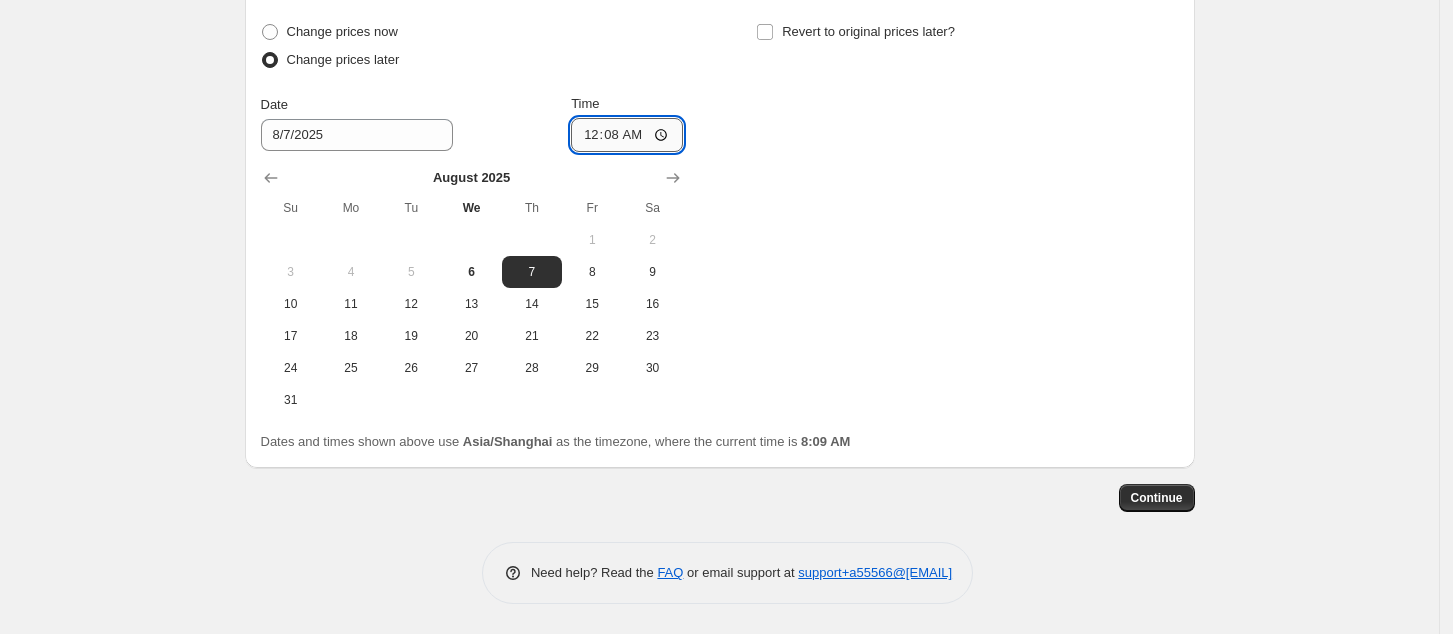 click on "00:08" at bounding box center [627, 135] 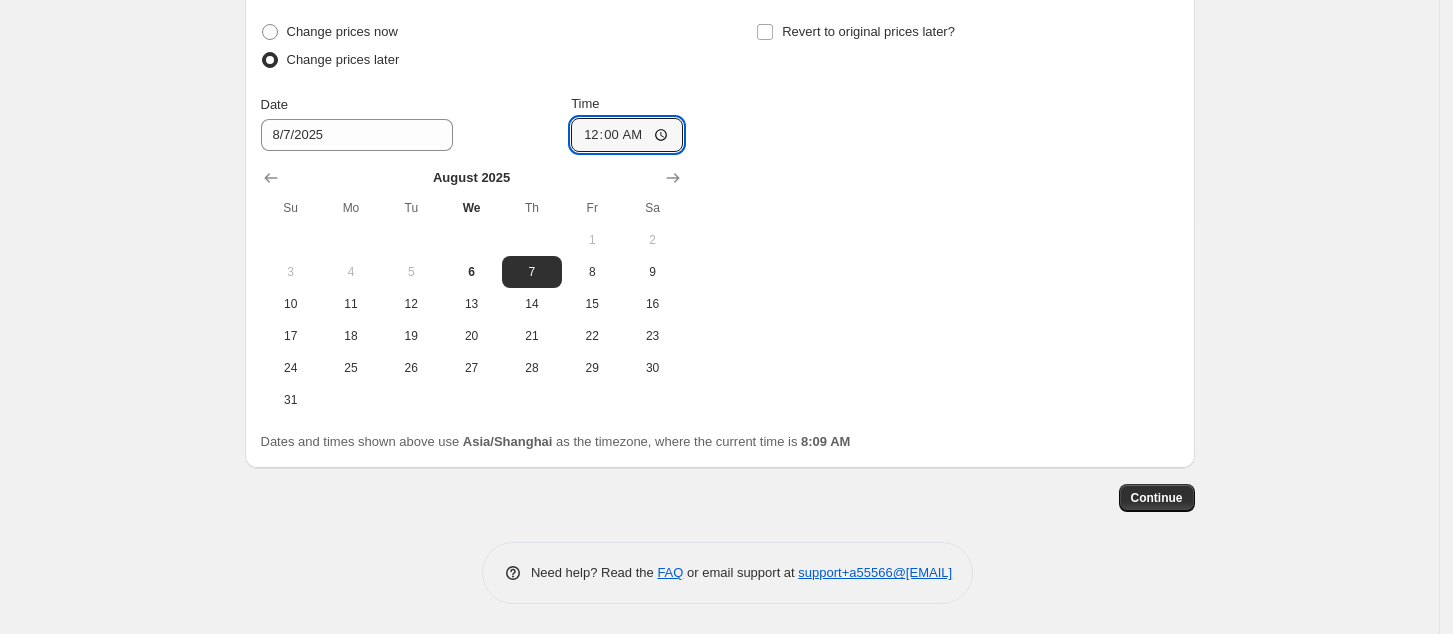 click on "Change prices now Change prices later Date 8/7/2025 Time 00:00 August   2025 Su Mo Tu We Th Fr Sa 1 2 3 4 5 6 7 8 9 10 11 12 13 14 15 16 17 18 19 20 21 22 23 24 25 26 27 28 29 30 31 Revert to original prices later?" at bounding box center [720, 217] 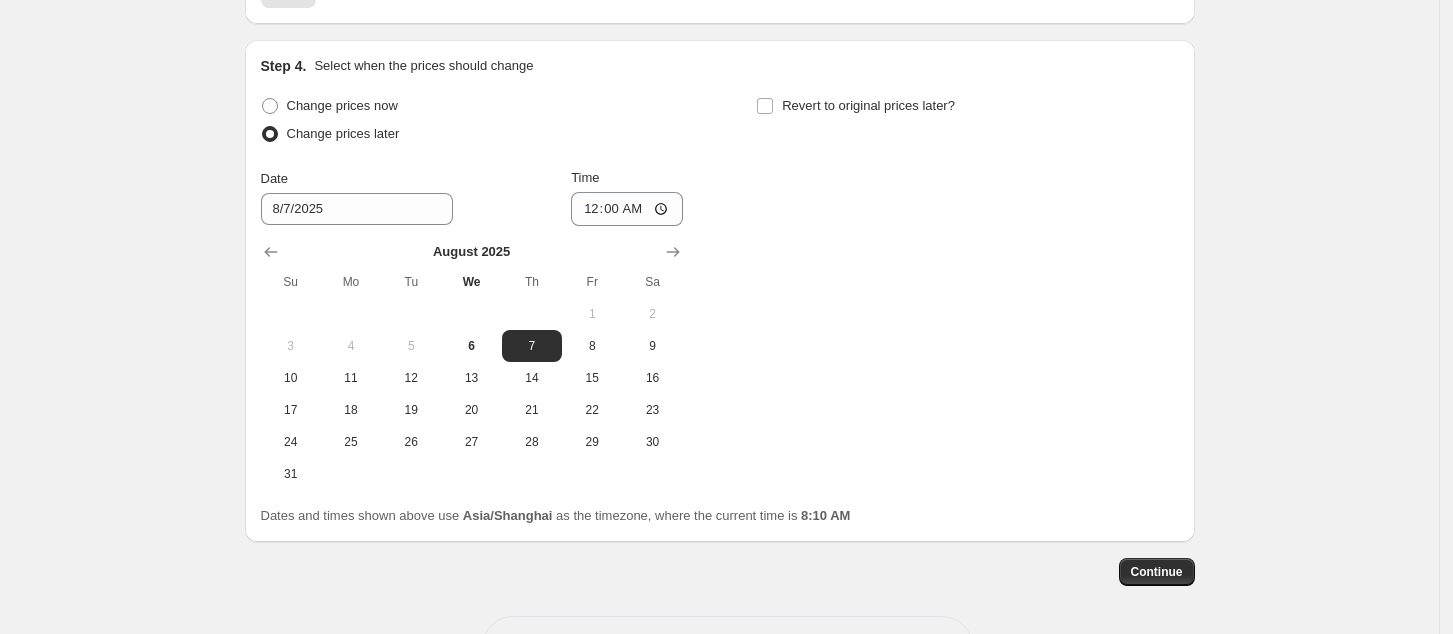 scroll, scrollTop: 1898, scrollLeft: 0, axis: vertical 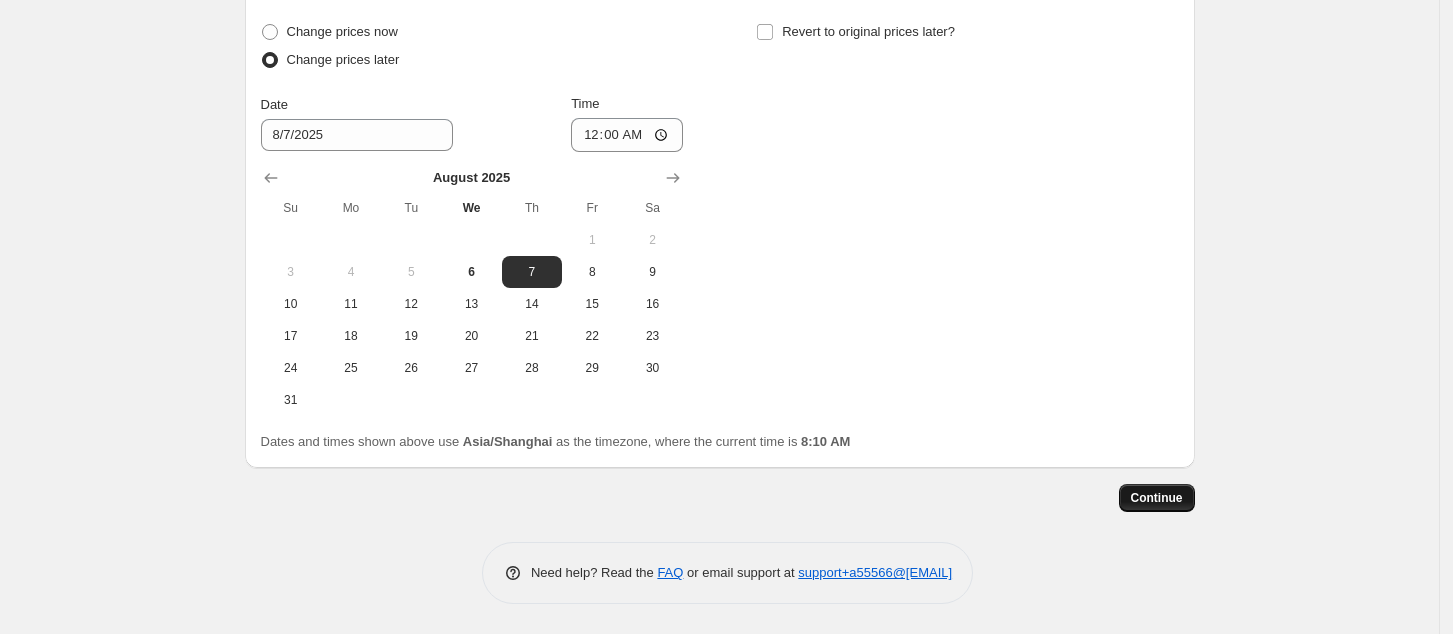 click on "Continue" at bounding box center [1157, 498] 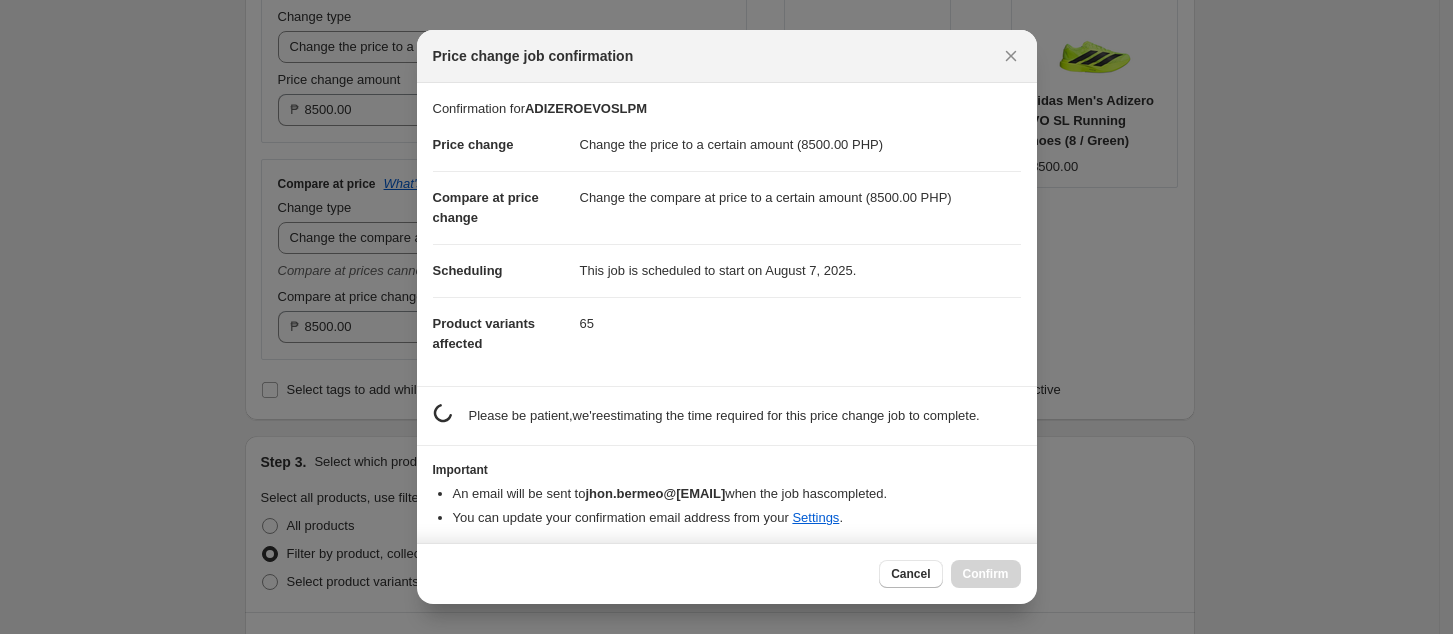 scroll, scrollTop: 0, scrollLeft: 0, axis: both 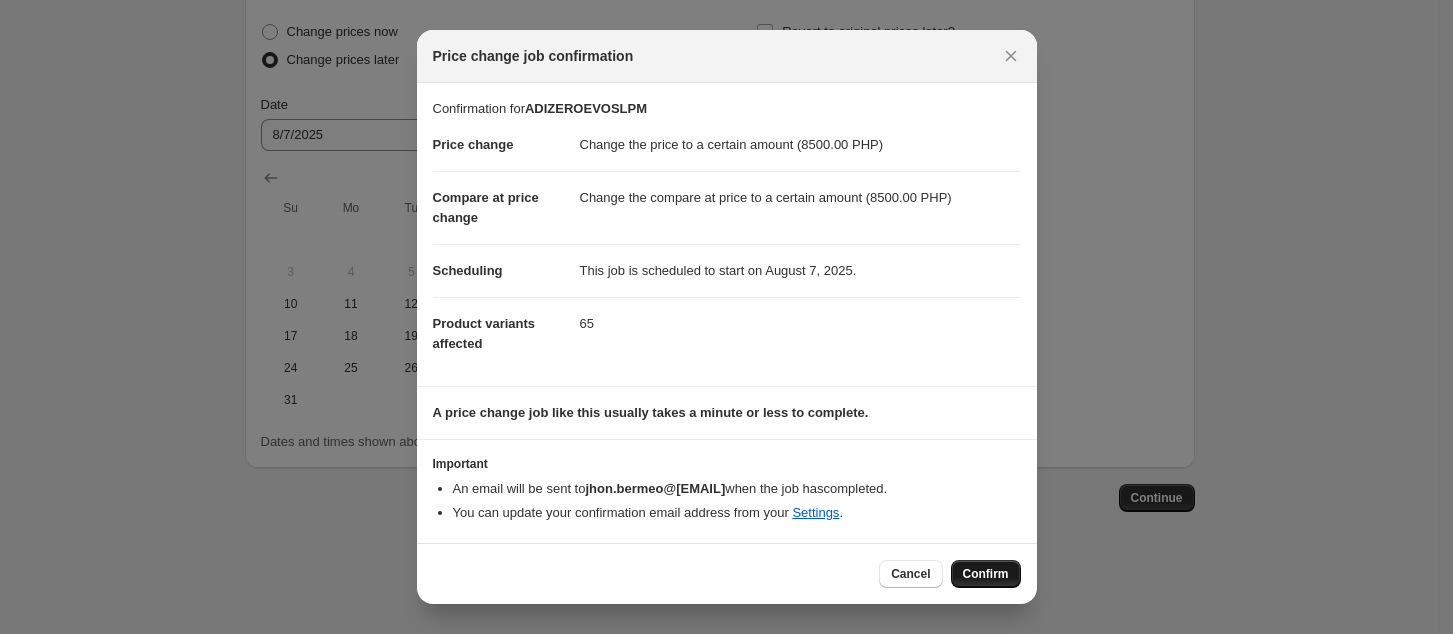 click on "Confirm" at bounding box center (986, 574) 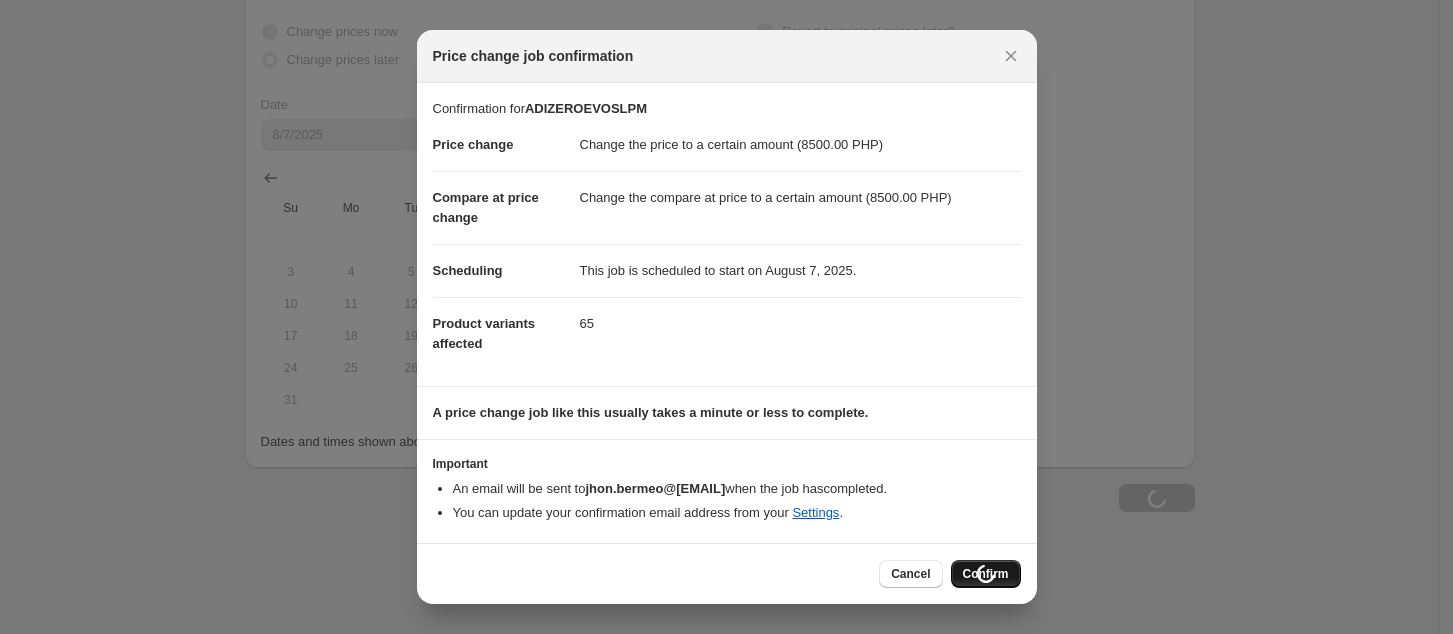 scroll, scrollTop: 1898, scrollLeft: 0, axis: vertical 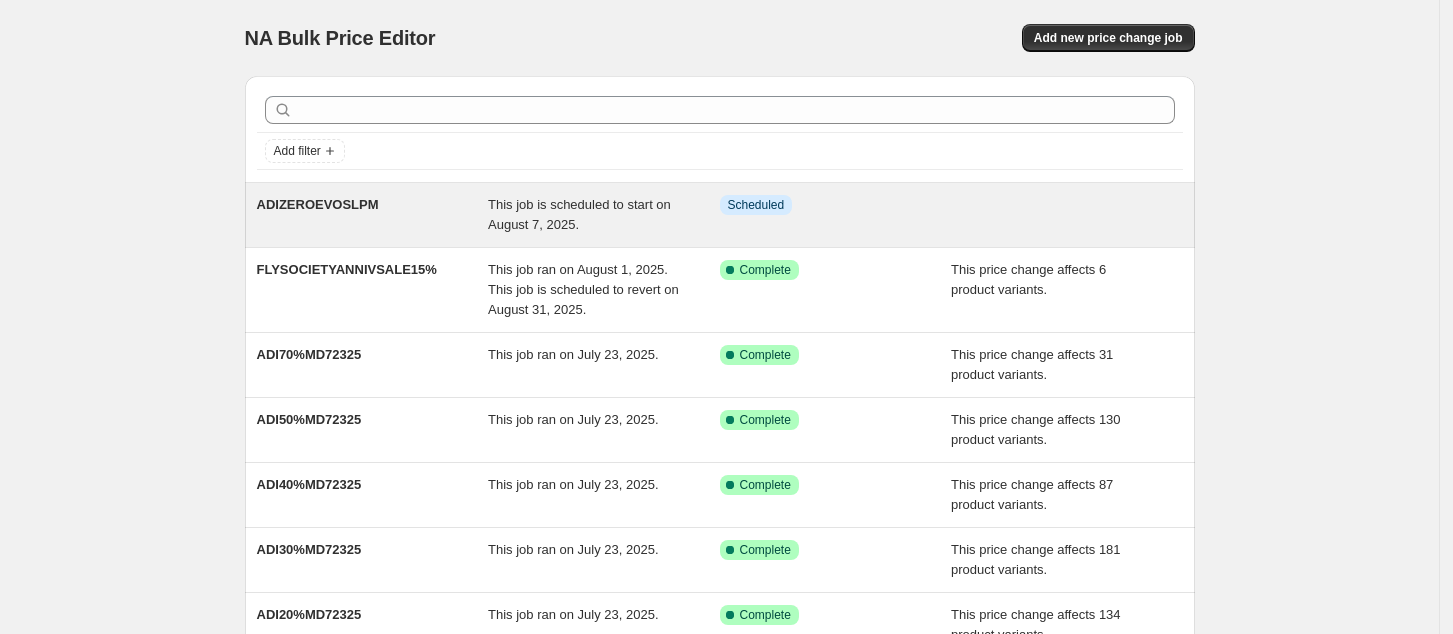 click on "Info Scheduled" at bounding box center (836, 215) 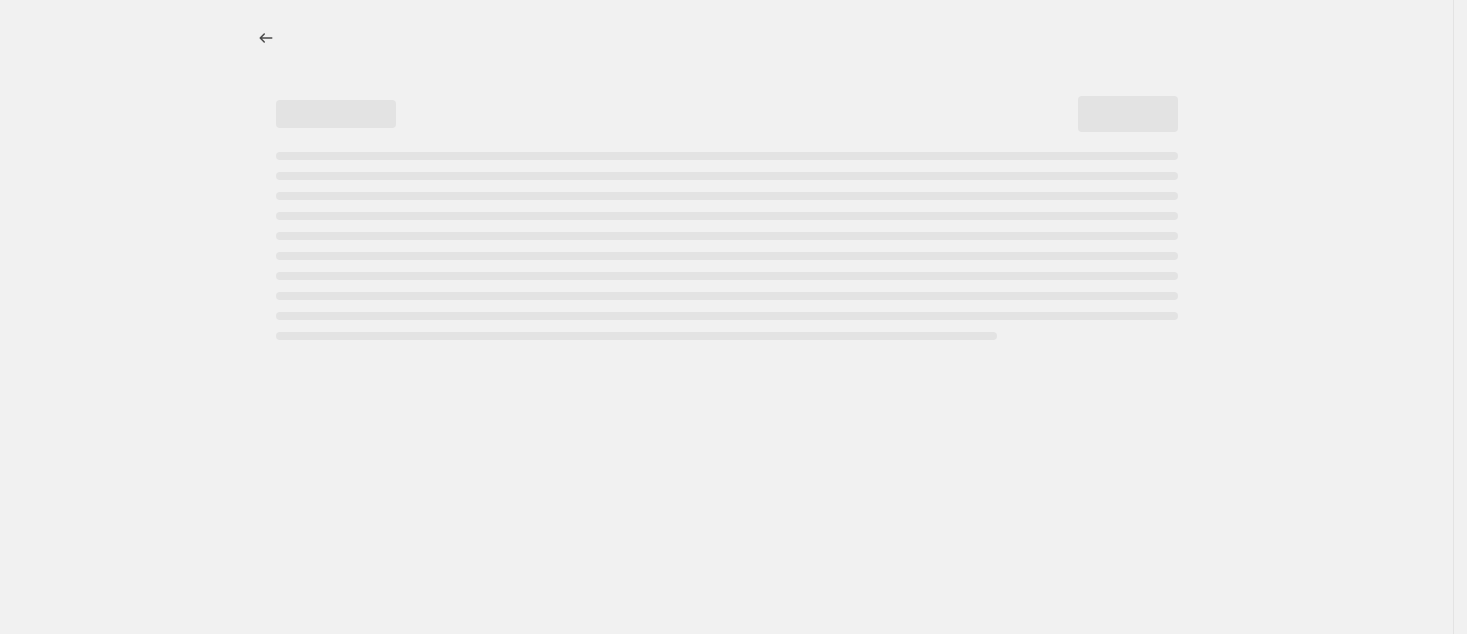 select on "to" 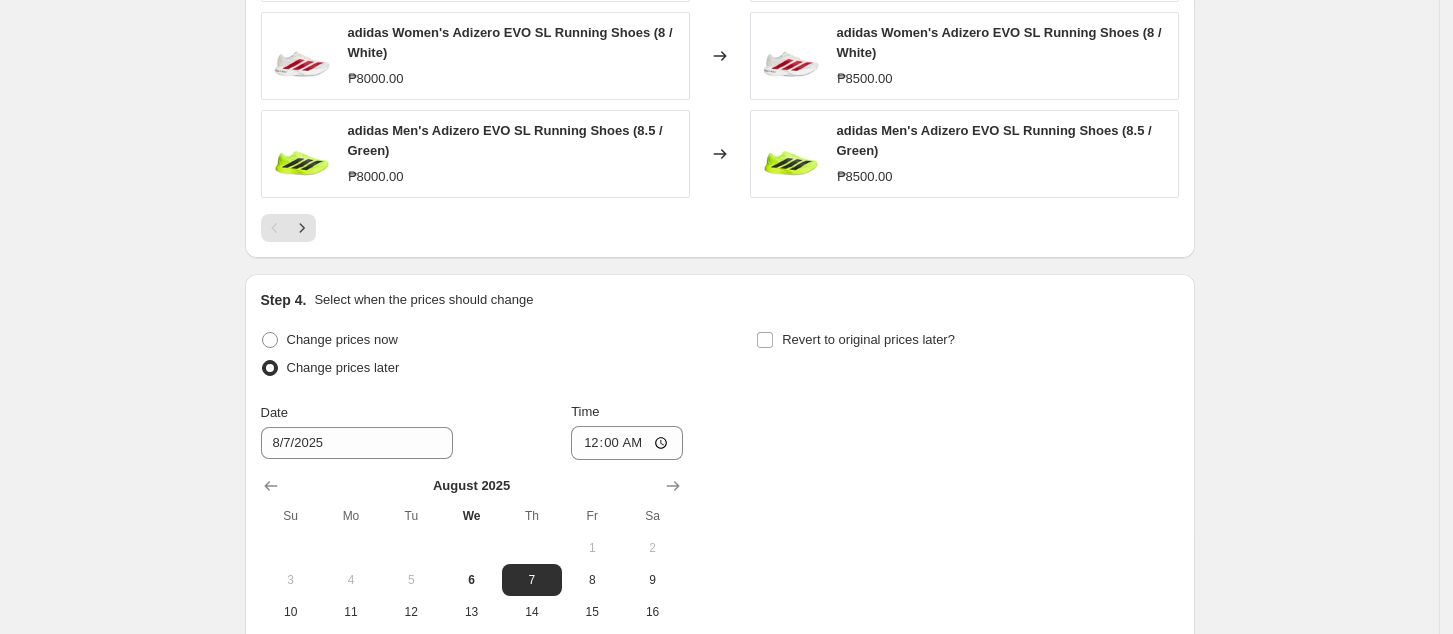 scroll, scrollTop: 1866, scrollLeft: 0, axis: vertical 